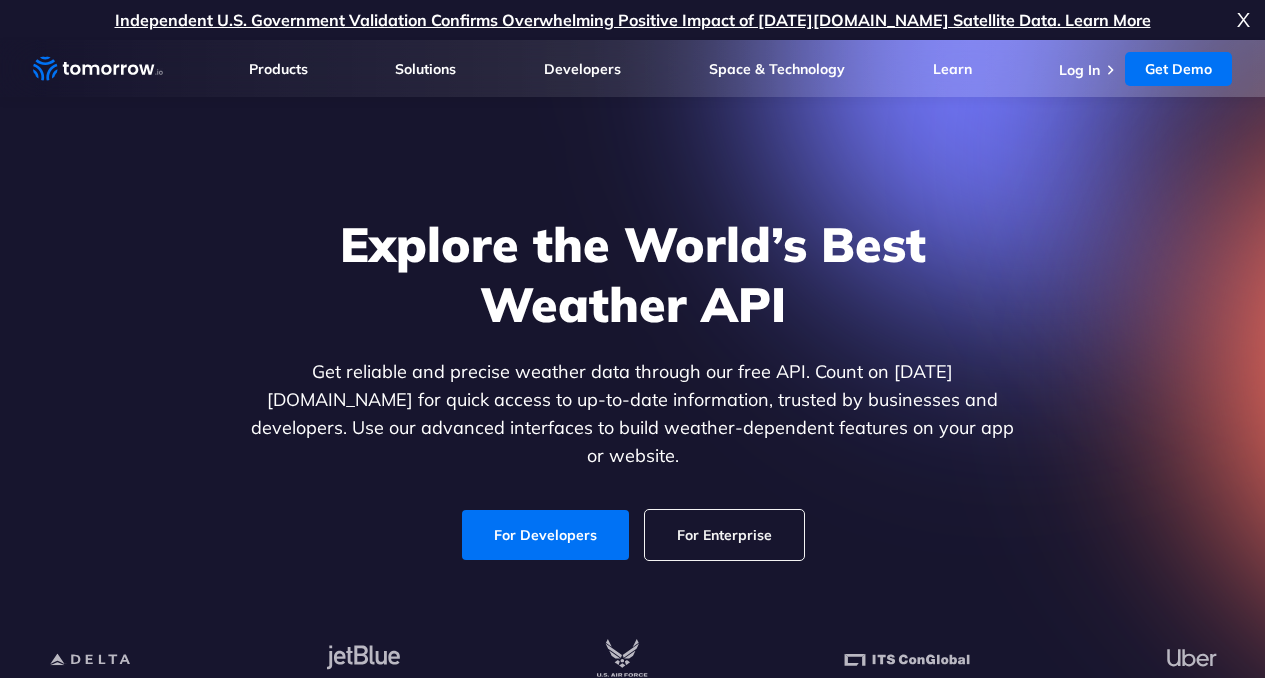 scroll, scrollTop: 0, scrollLeft: 0, axis: both 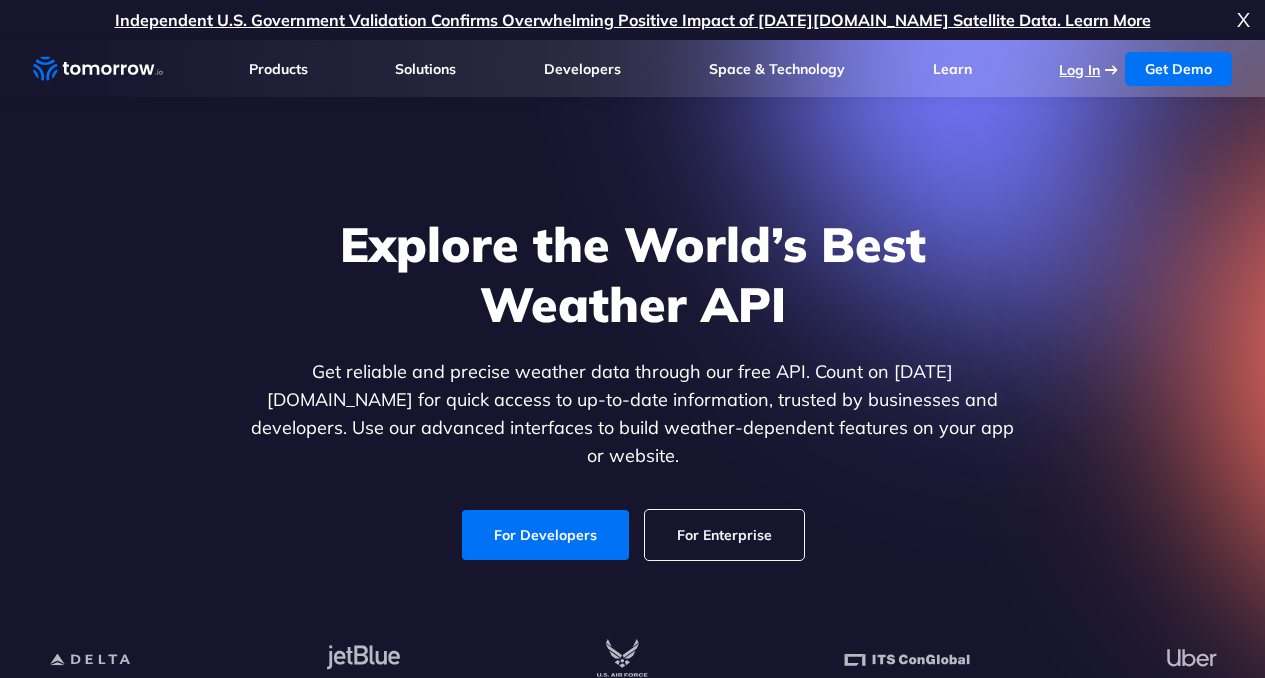 click on "Log In" at bounding box center (1079, 70) 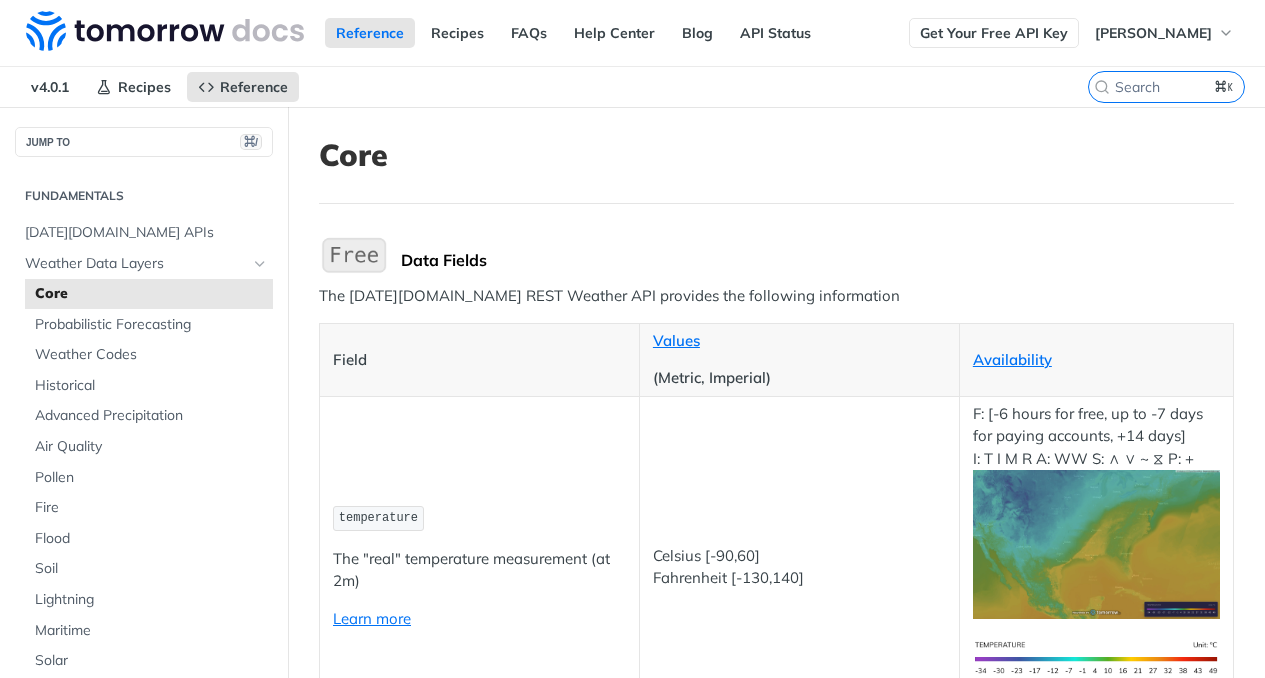 scroll, scrollTop: 0, scrollLeft: 0, axis: both 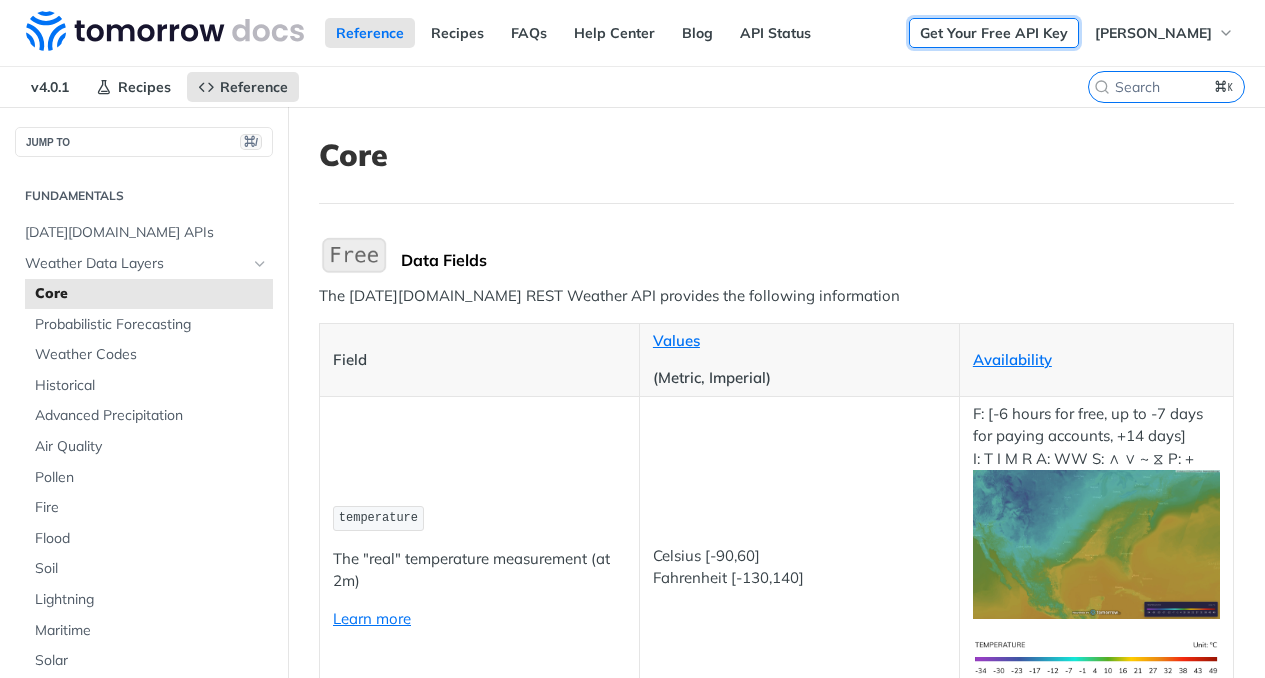 click on "Get Your Free API Key" at bounding box center [994, 33] 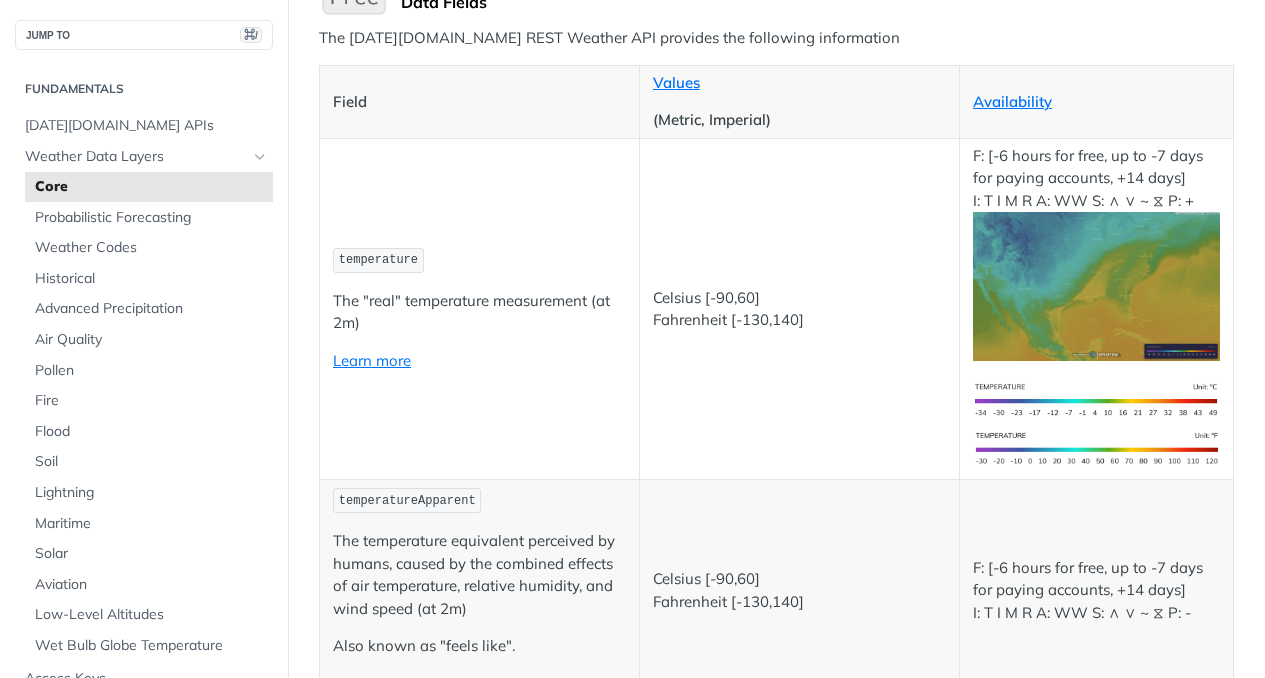 scroll, scrollTop: 258, scrollLeft: 0, axis: vertical 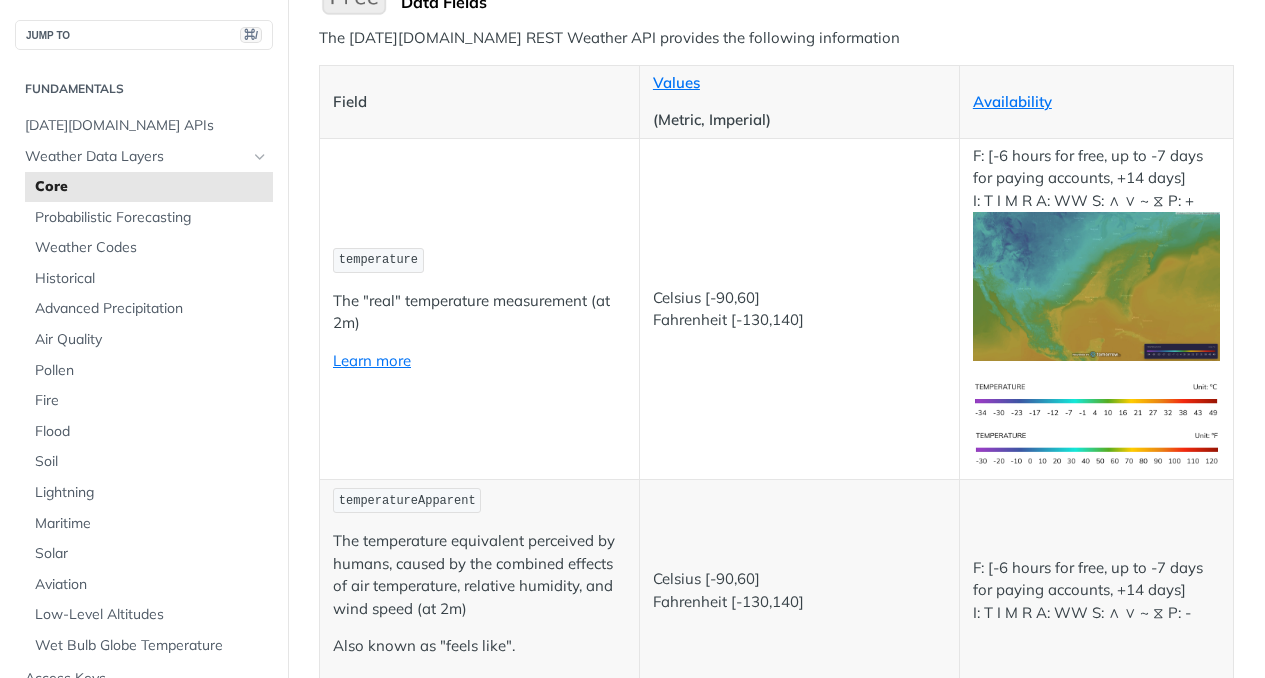 click on "Core" at bounding box center (151, 187) 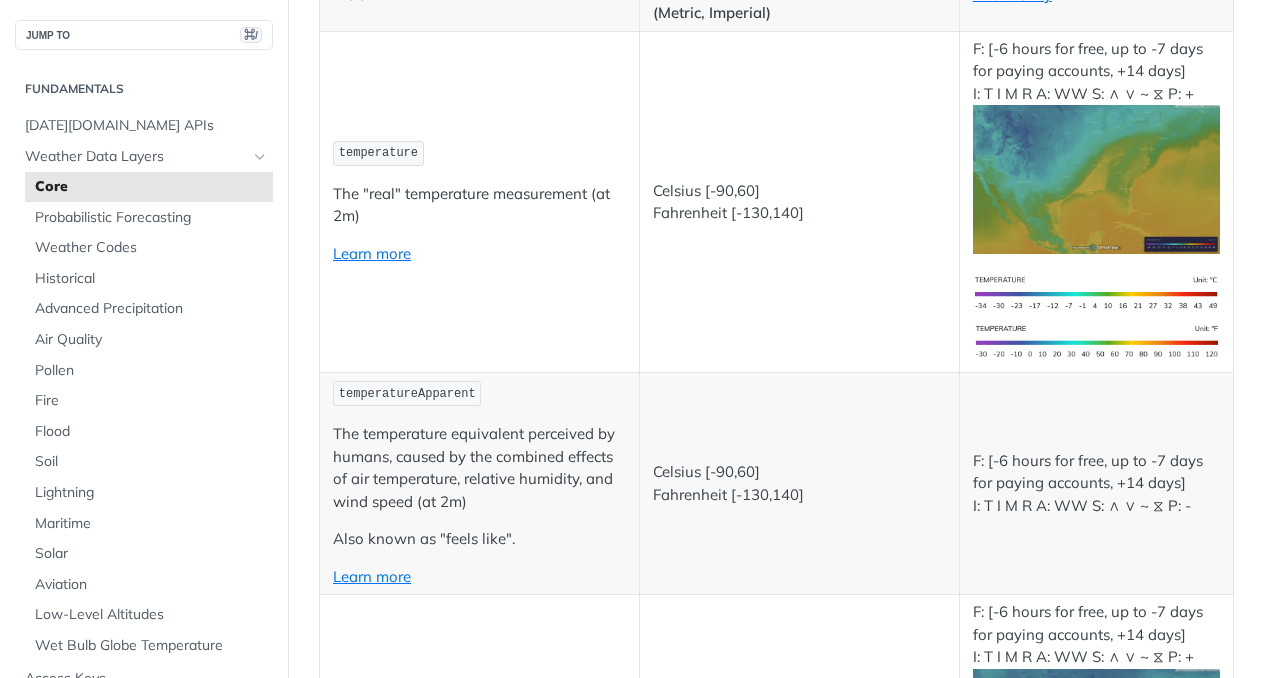 scroll, scrollTop: 658, scrollLeft: 0, axis: vertical 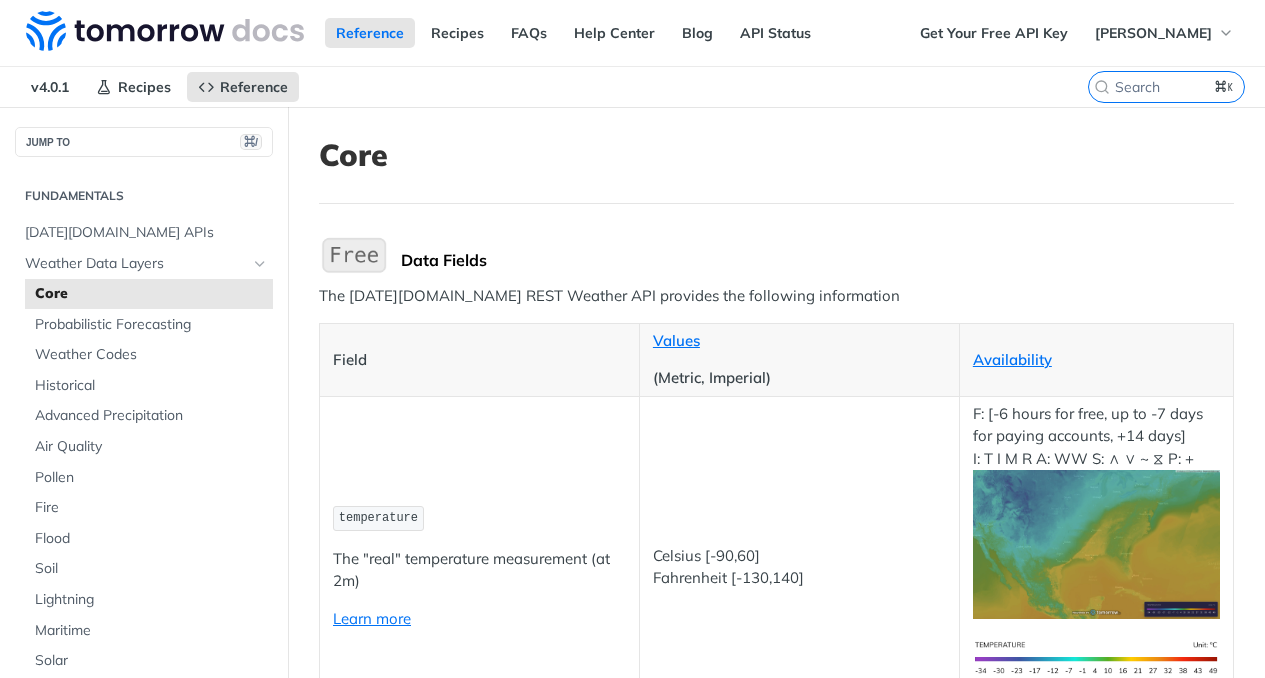 click on "temperature" at bounding box center [378, 518] 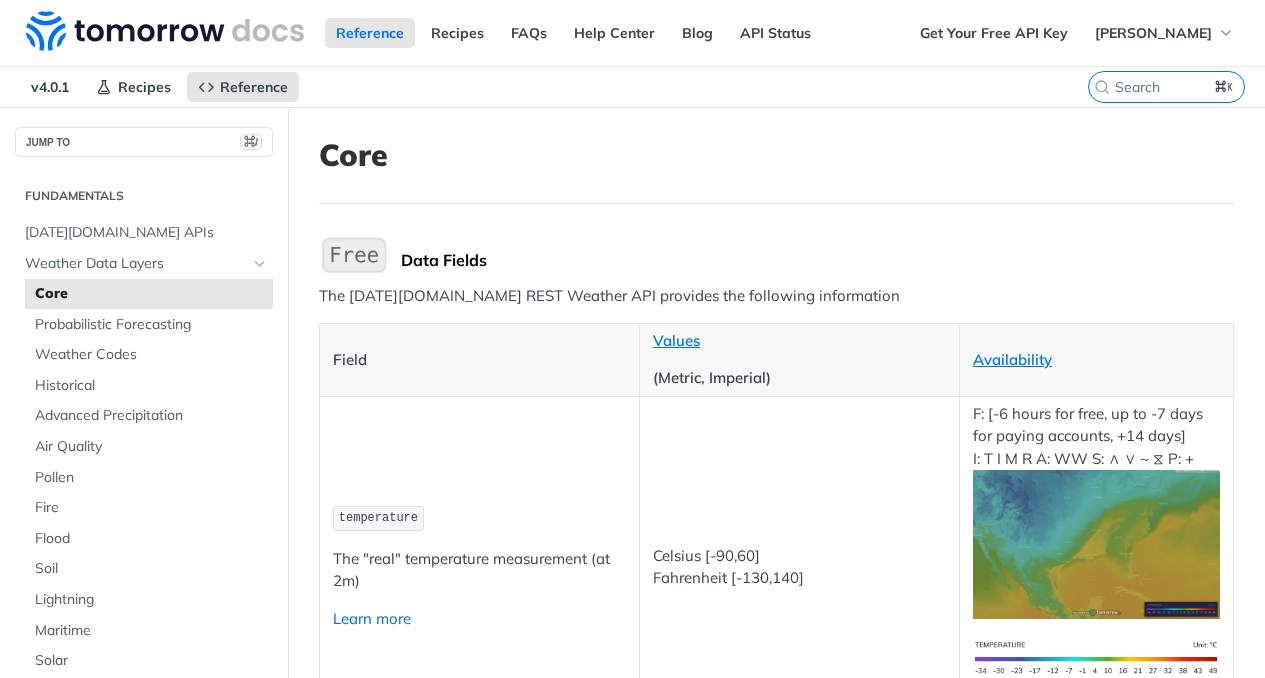 click on "Learn more" at bounding box center (372, 618) 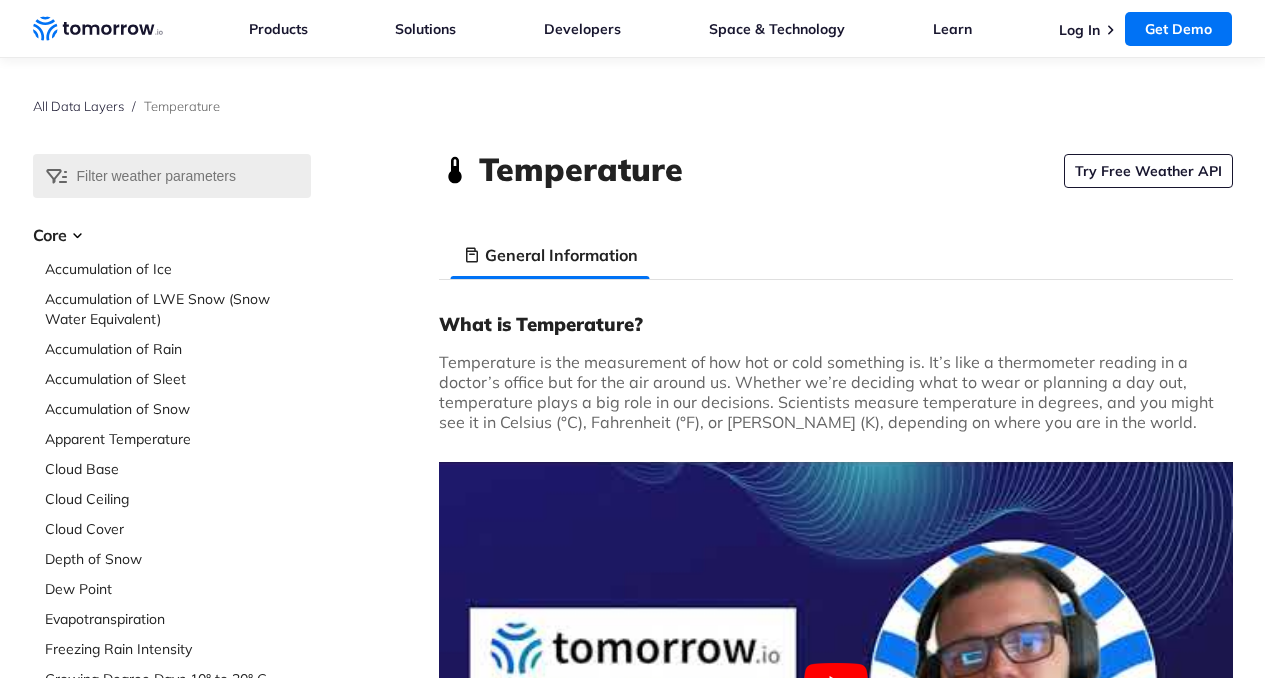 scroll, scrollTop: 0, scrollLeft: 0, axis: both 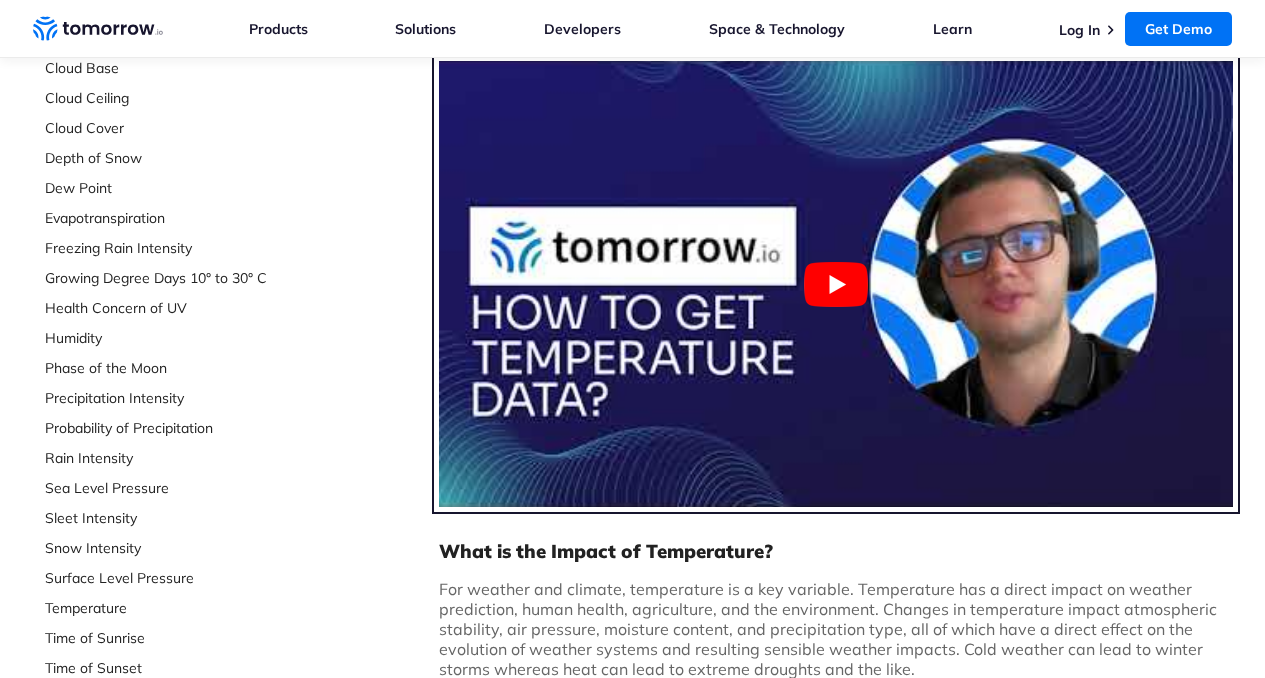 click at bounding box center [836, 284] 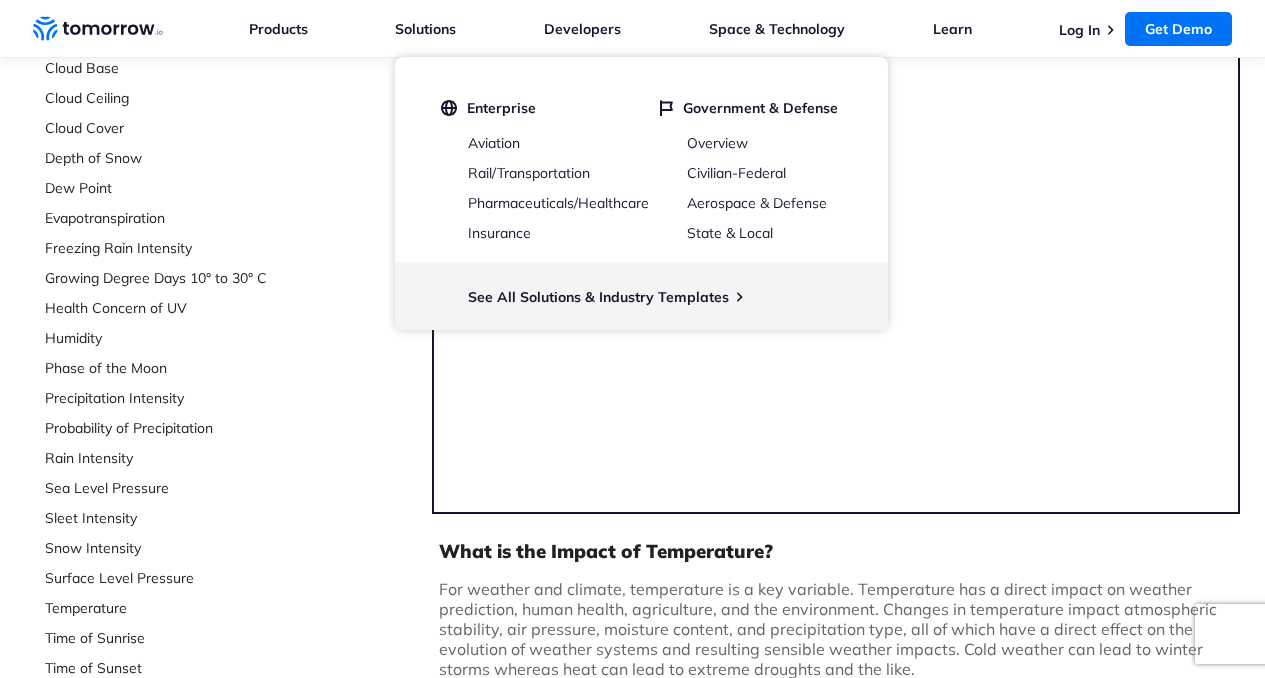 click on "Select Data Layer
Core
Accumulation of Ice
Accumulation of LWE Snow (Snow Water Equivalent)
Accumulation of Rain
Accumulation of Sleet
Accumulation of Snow
Apparent Temperature
Cloud Base
Cloud Ceiling
Cloud Cover Depth of Snow" at bounding box center [633, 667] 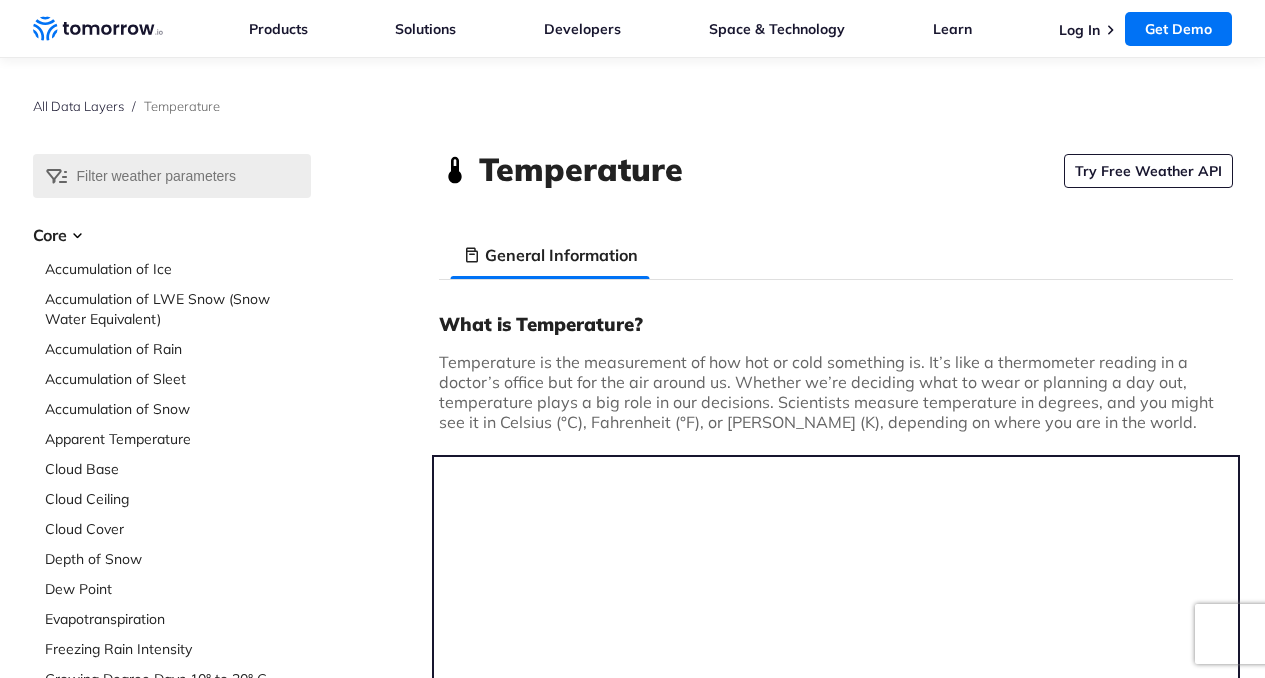 scroll, scrollTop: 0, scrollLeft: 0, axis: both 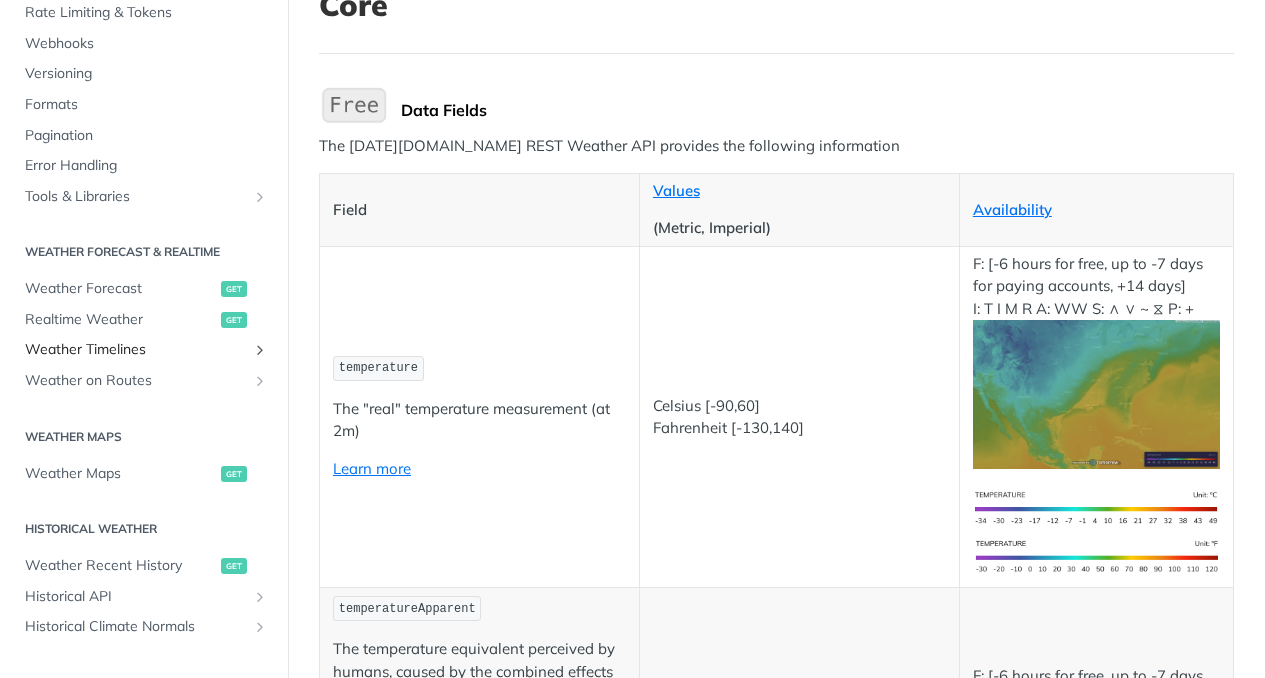click on "Weather Timelines" at bounding box center (136, 350) 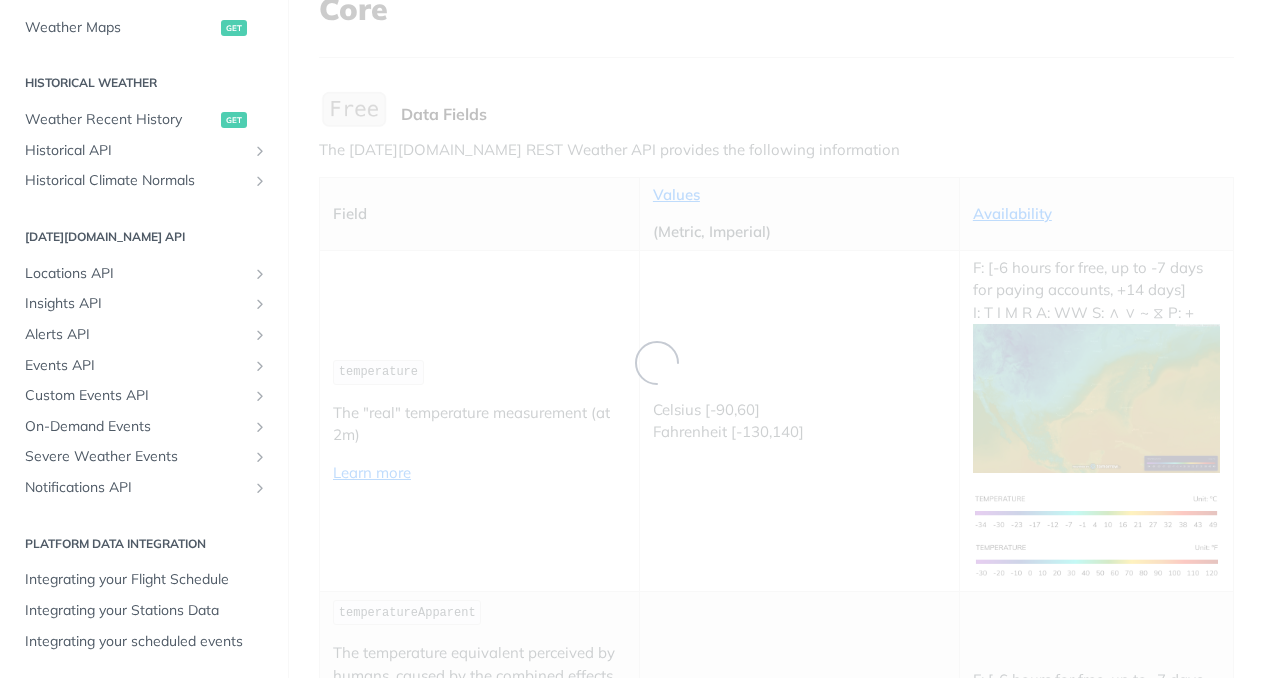 scroll, scrollTop: 99, scrollLeft: 0, axis: vertical 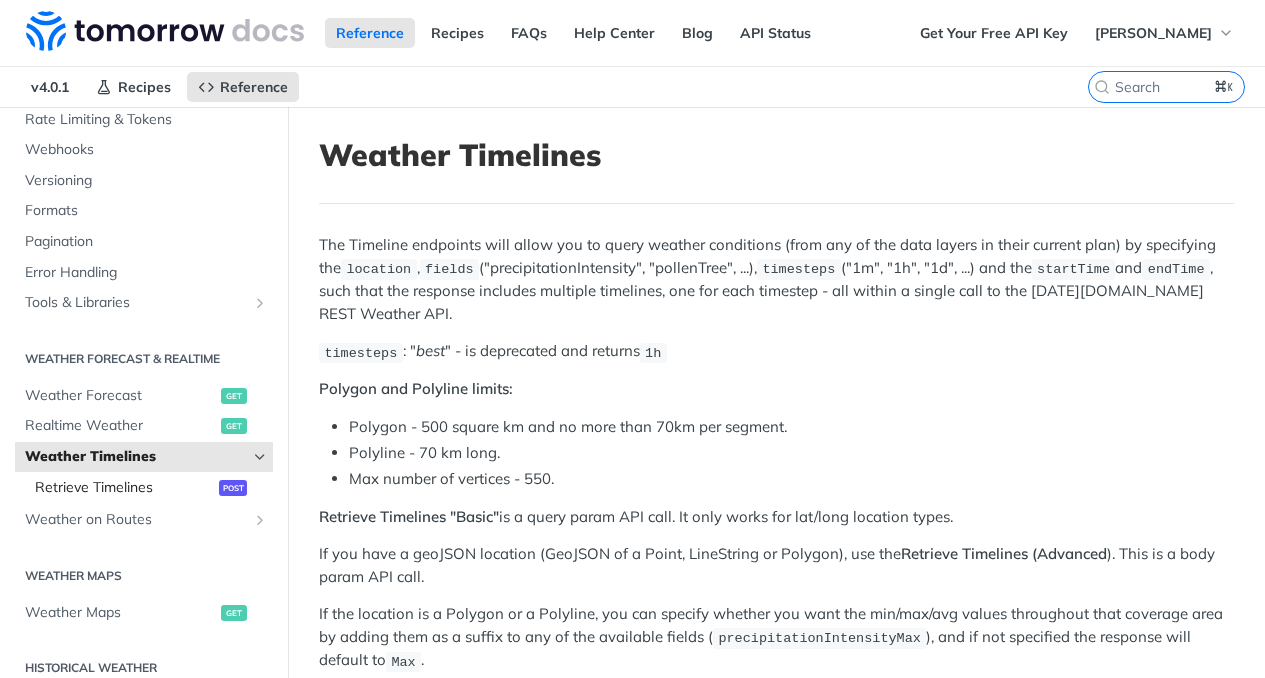 click on "Retrieve Timelines" at bounding box center (124, 488) 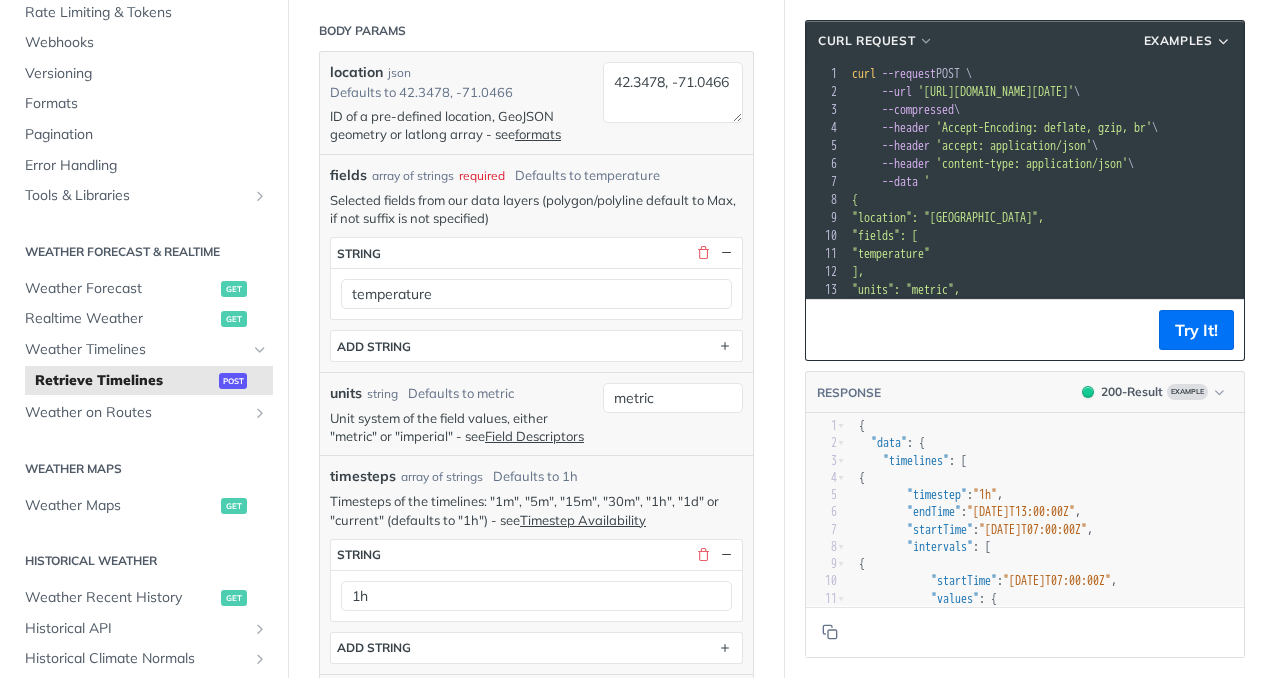 scroll, scrollTop: 392, scrollLeft: 0, axis: vertical 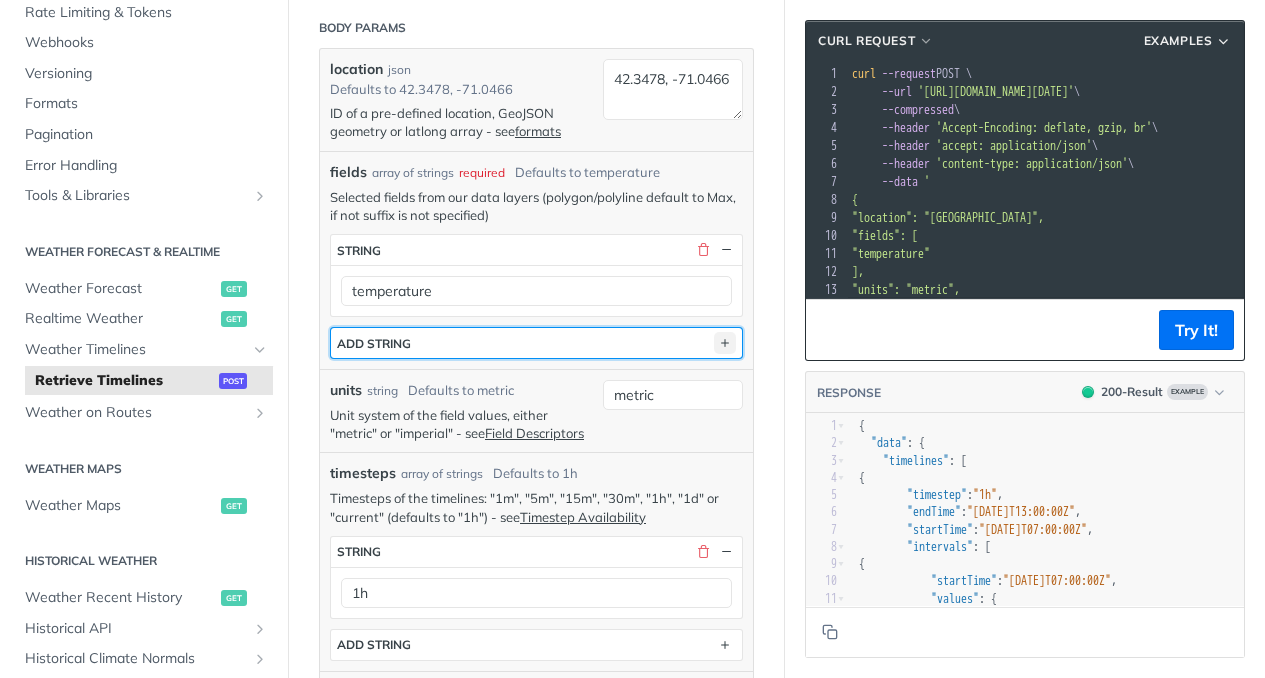 click at bounding box center [725, 343] 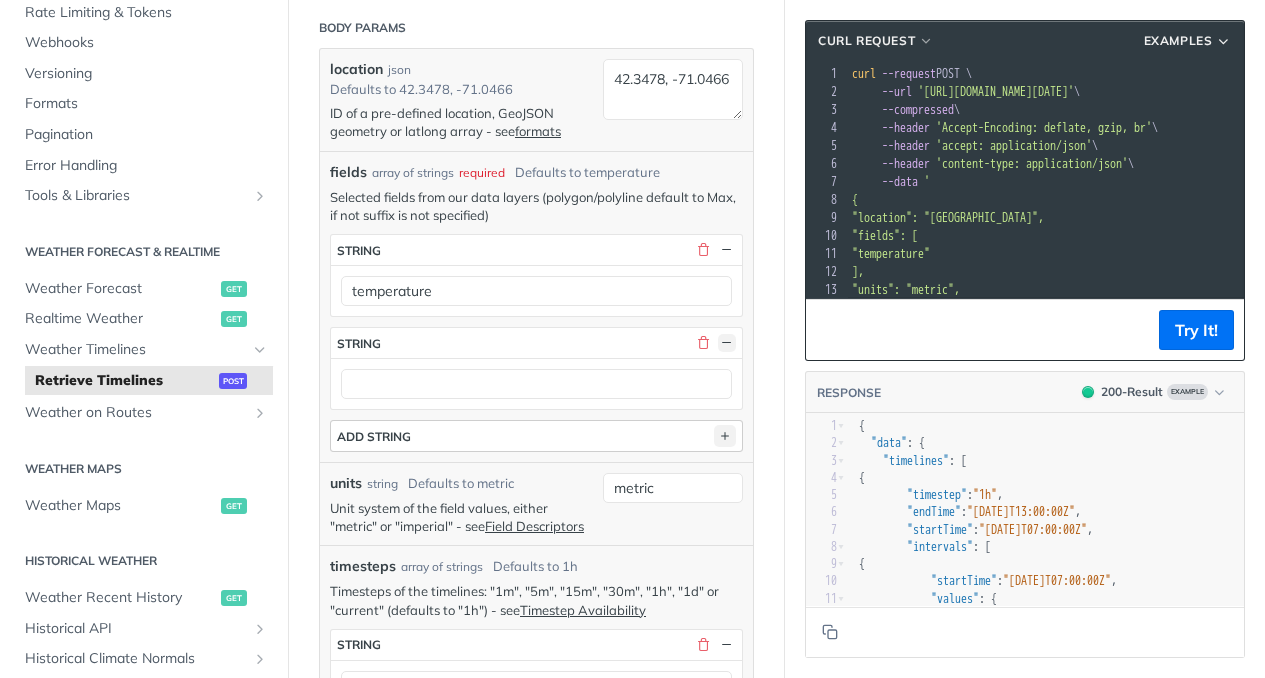 click at bounding box center (727, 343) 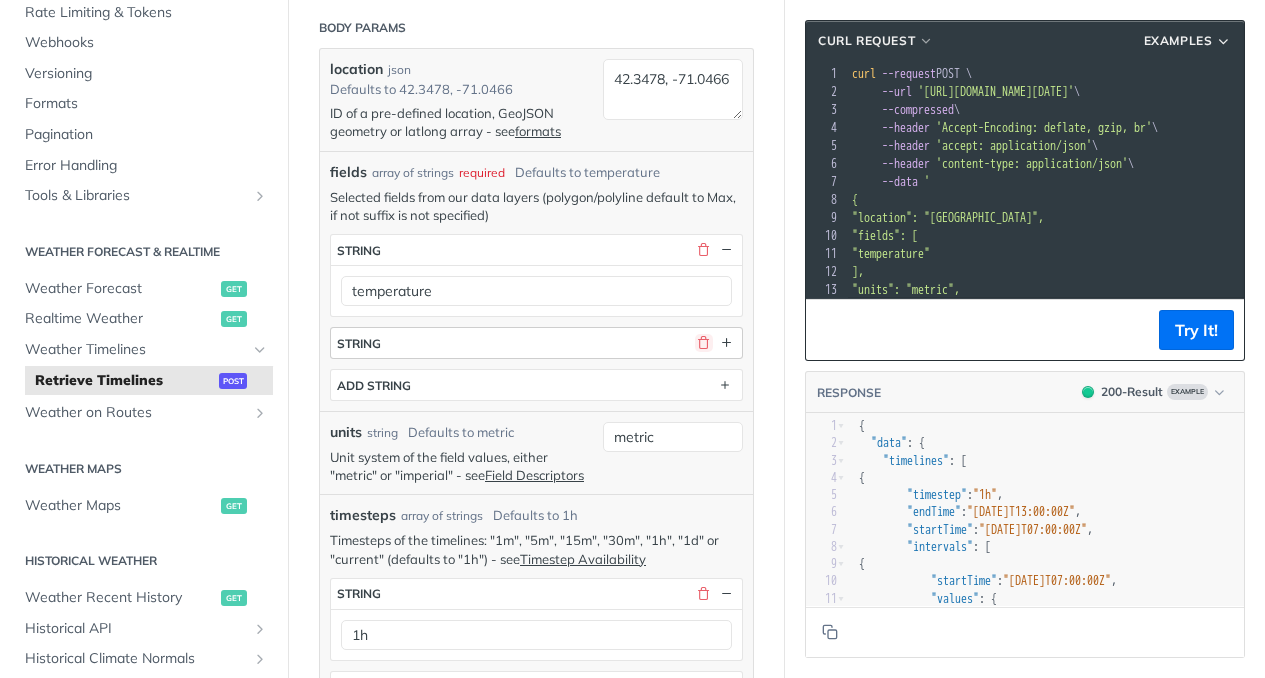 click at bounding box center [704, 343] 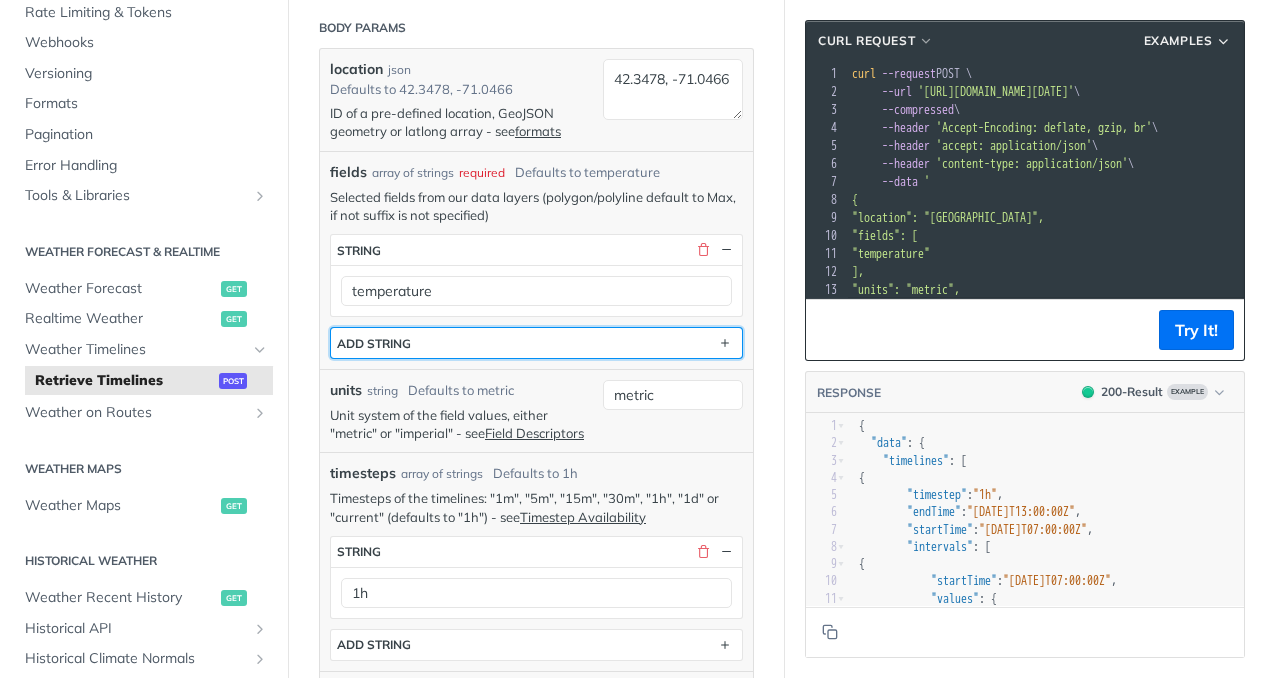 click on "ADD    string" at bounding box center [536, 343] 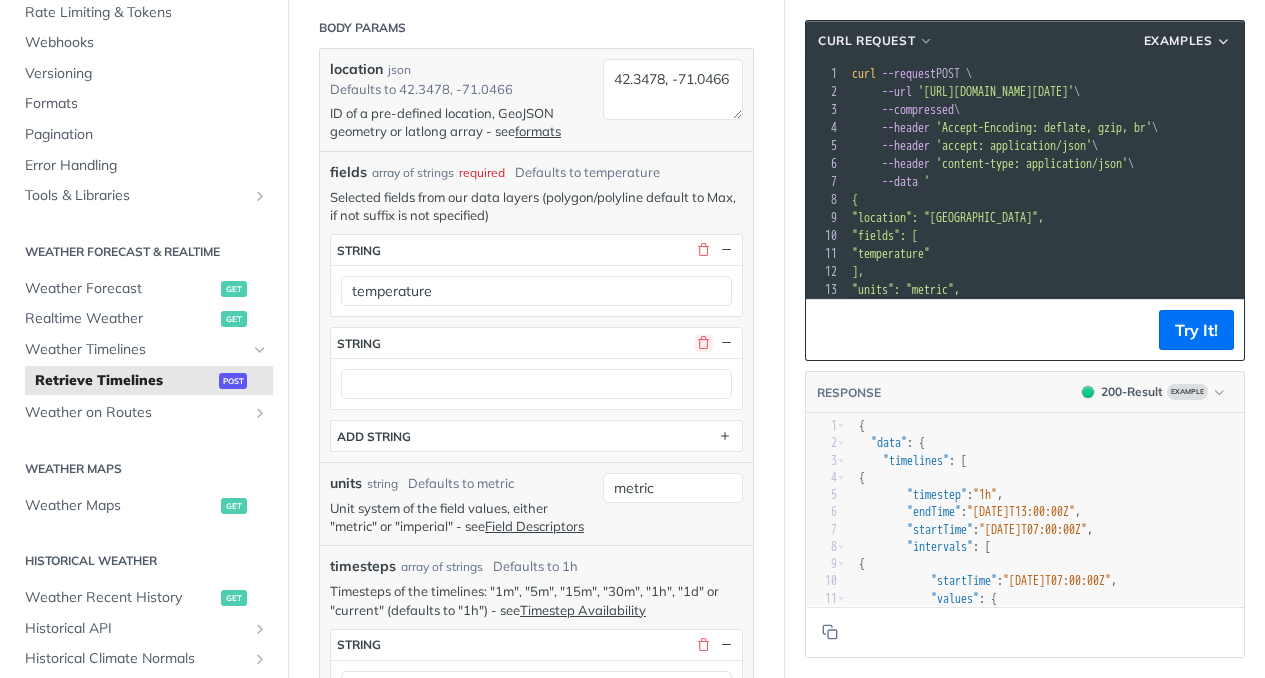 click at bounding box center [704, 343] 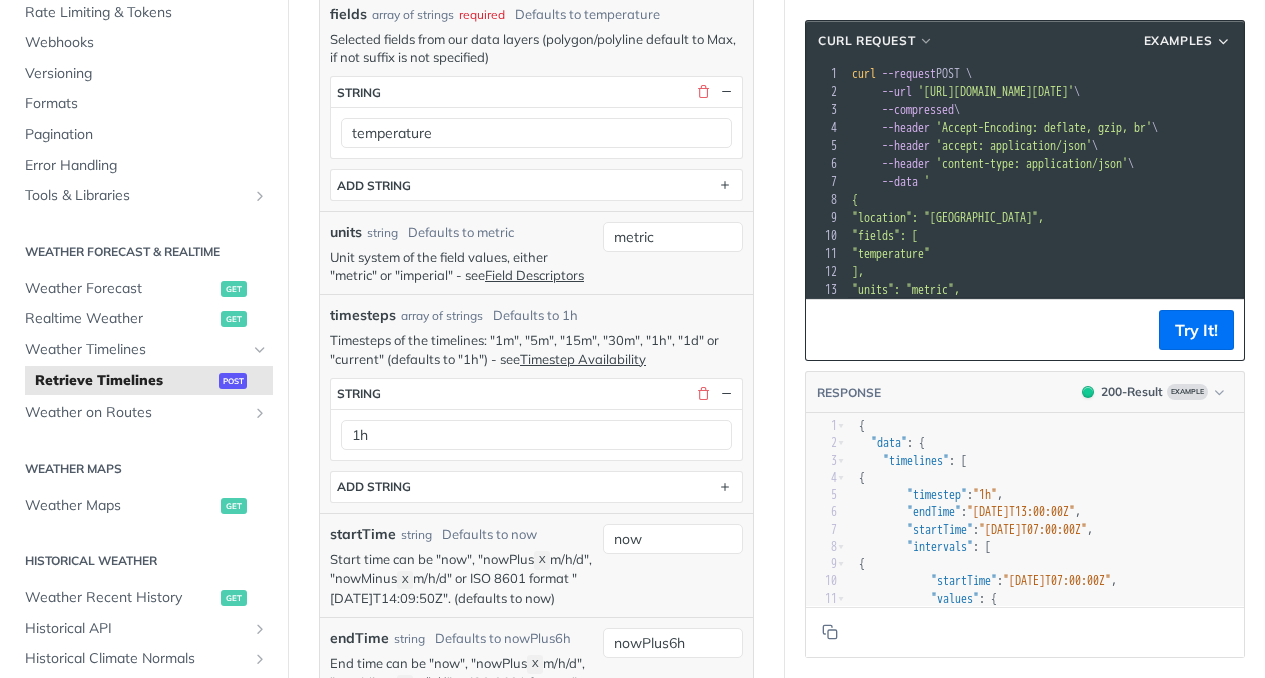 scroll, scrollTop: 554, scrollLeft: 0, axis: vertical 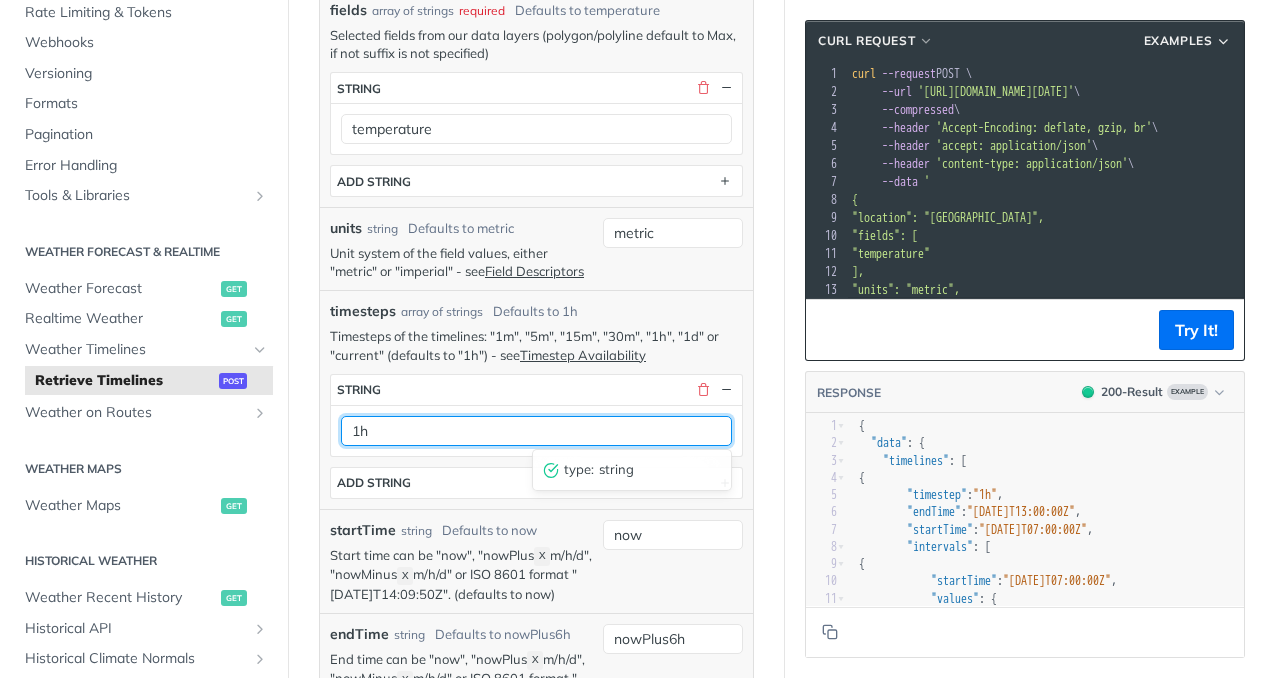 click on "1h" at bounding box center [536, 431] 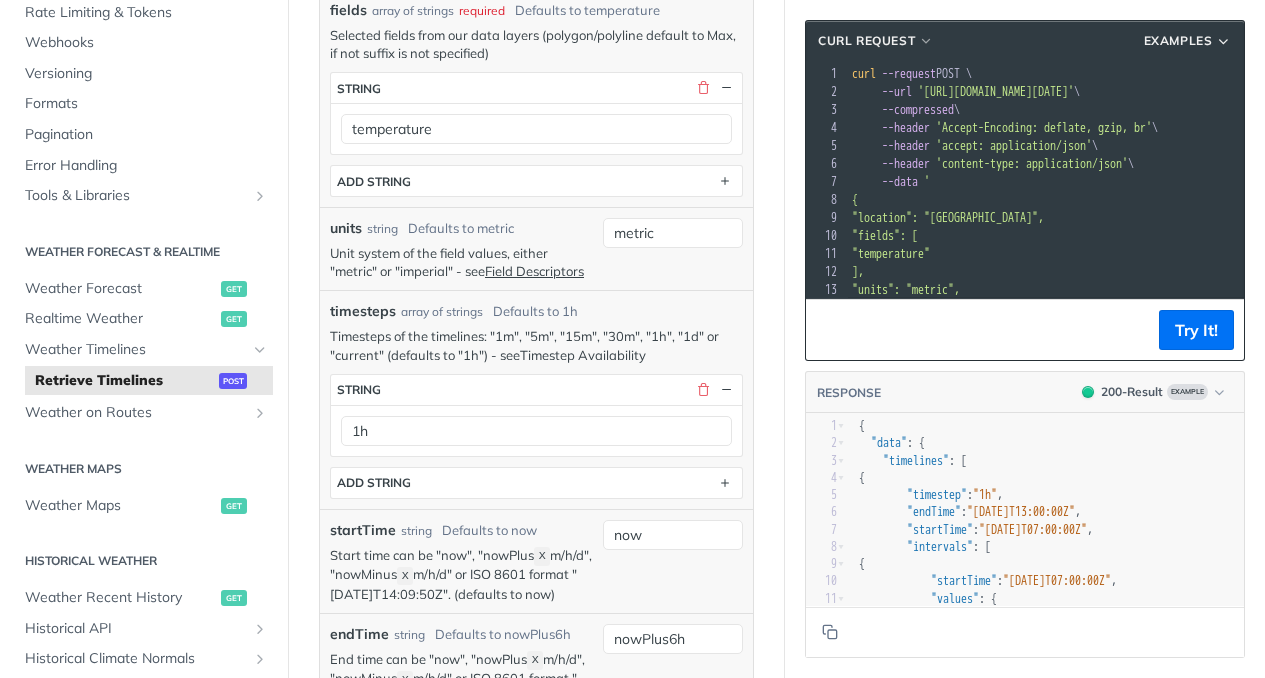 click on "Timestep Availability" at bounding box center [583, 355] 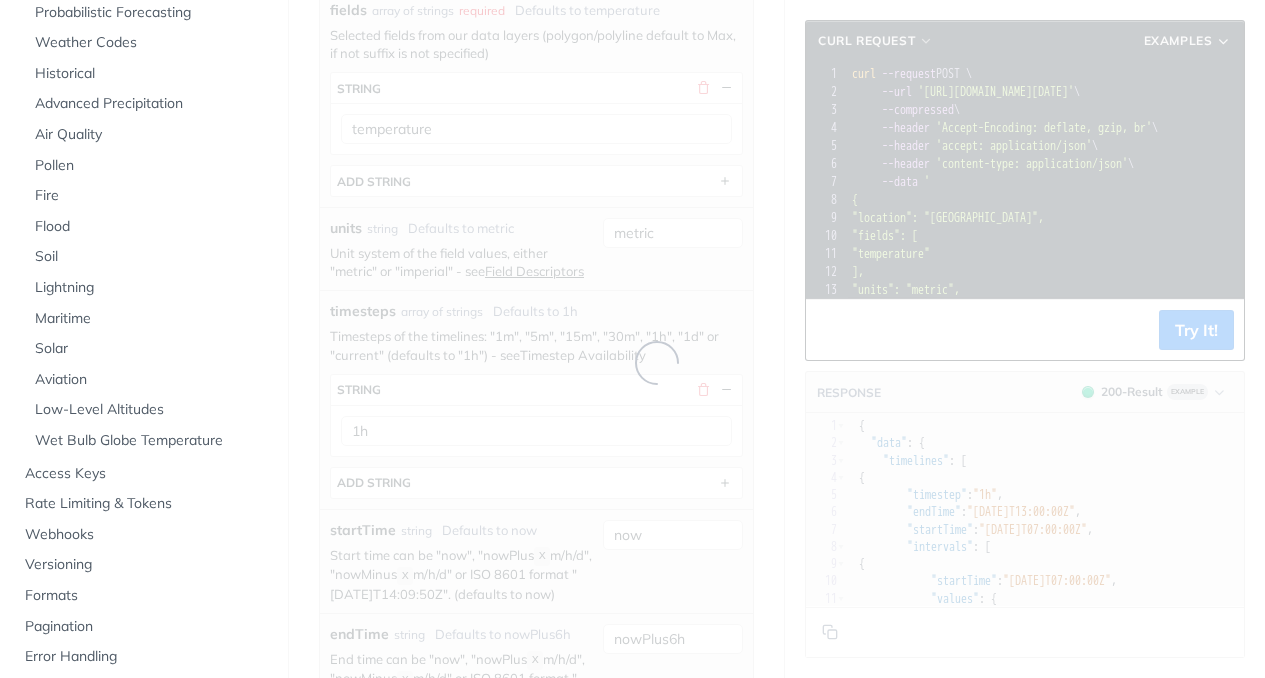 scroll, scrollTop: 696, scrollLeft: 0, axis: vertical 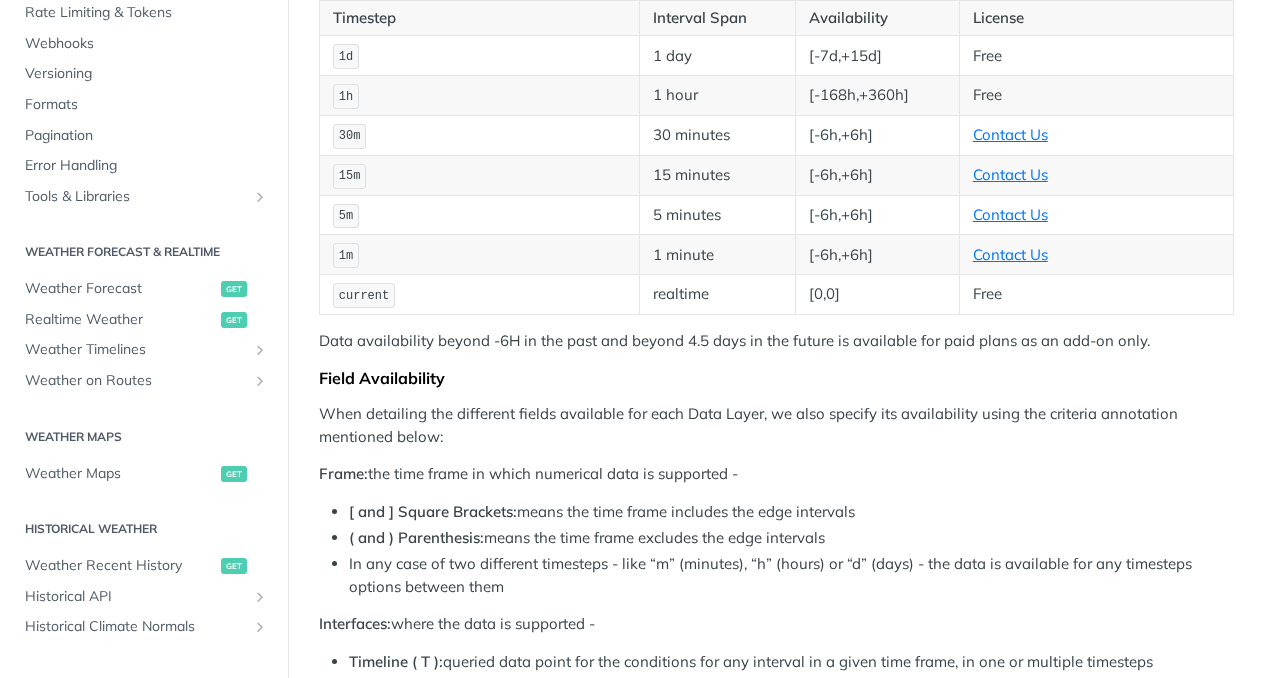 click on "1h" at bounding box center [346, 97] 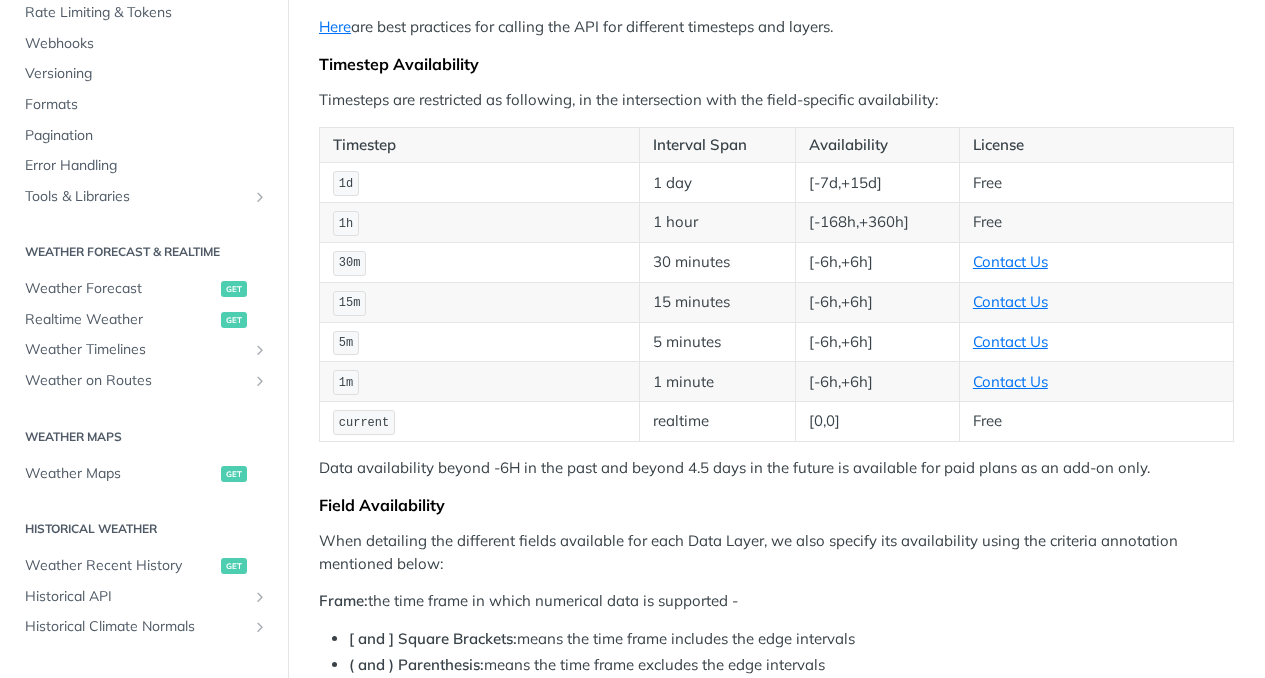 scroll, scrollTop: 333, scrollLeft: 0, axis: vertical 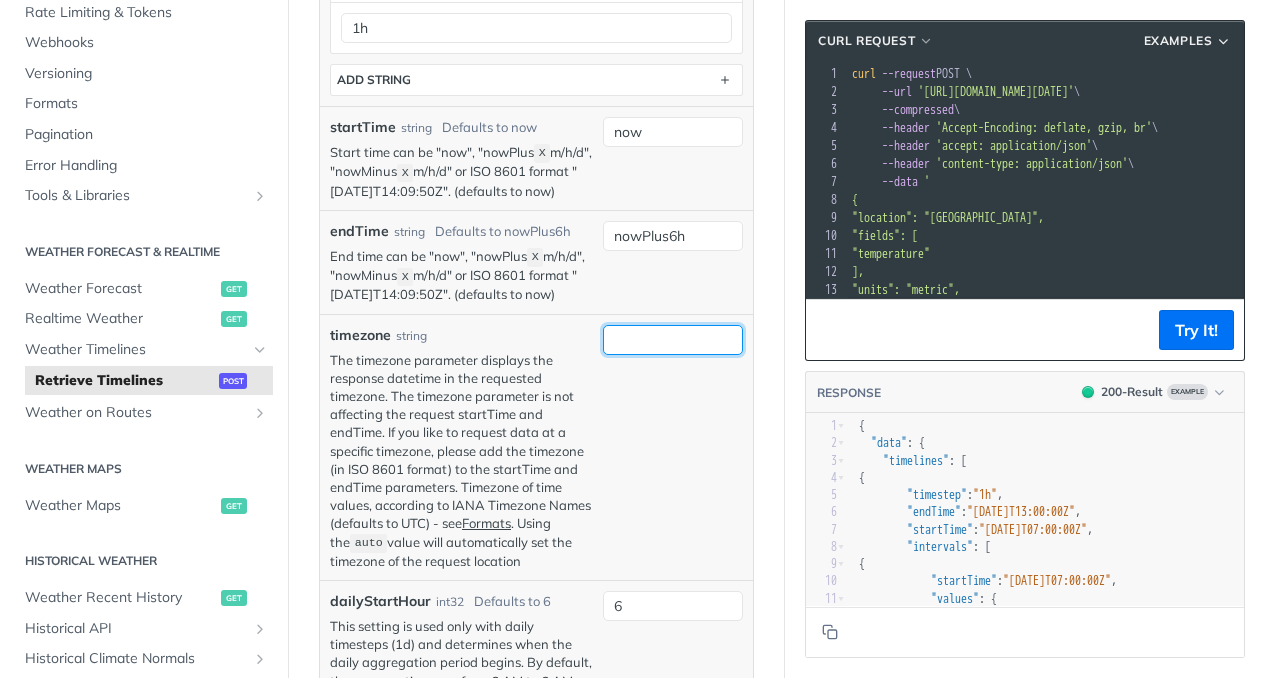 click on "timezone" at bounding box center [673, 340] 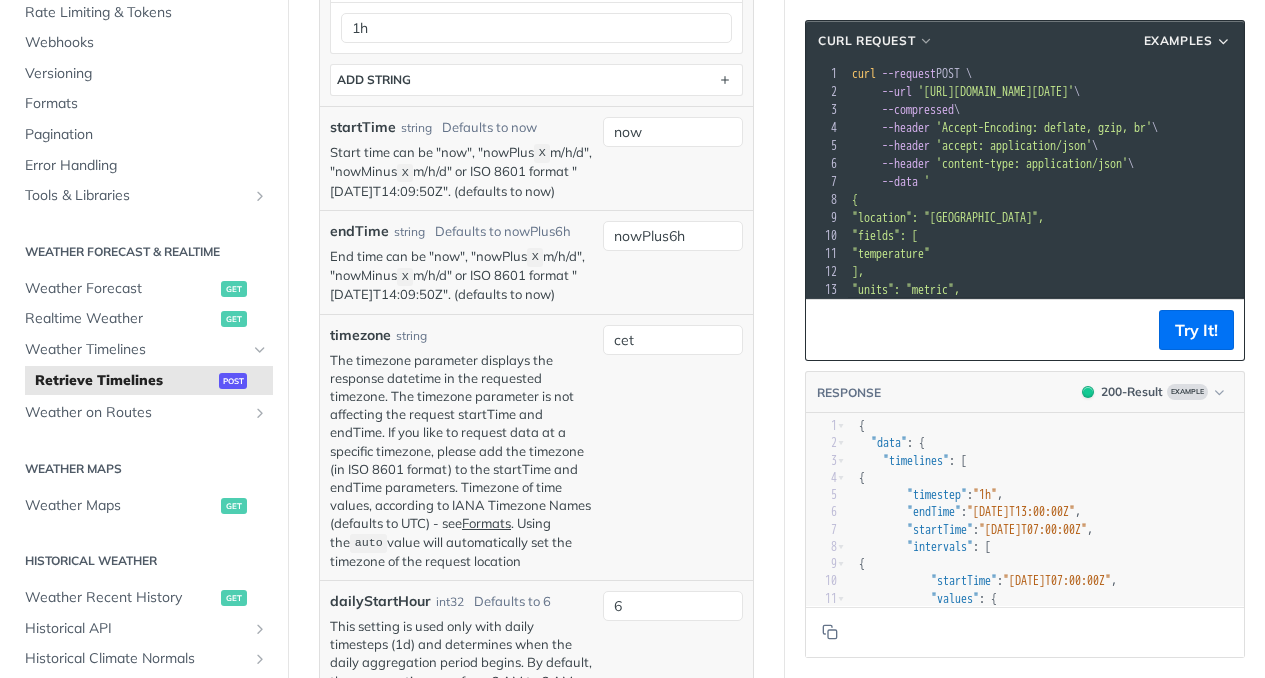 click on "cet type : string" at bounding box center [673, 447] 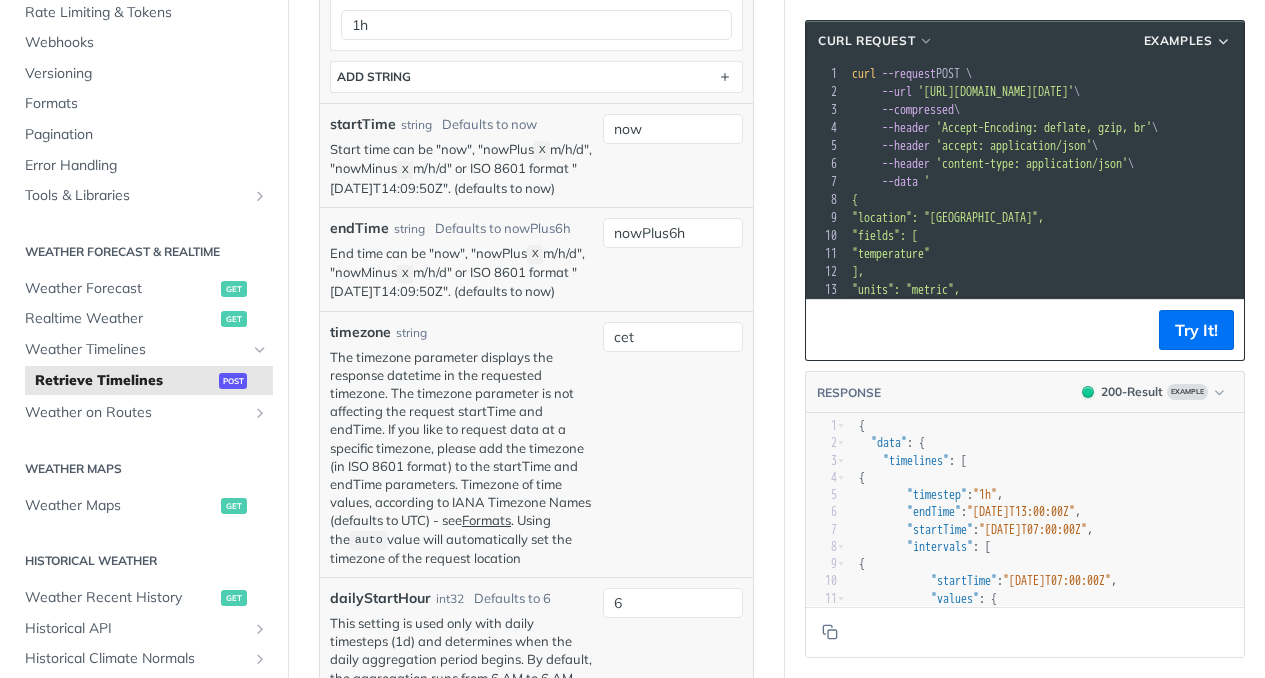 scroll, scrollTop: 961, scrollLeft: 0, axis: vertical 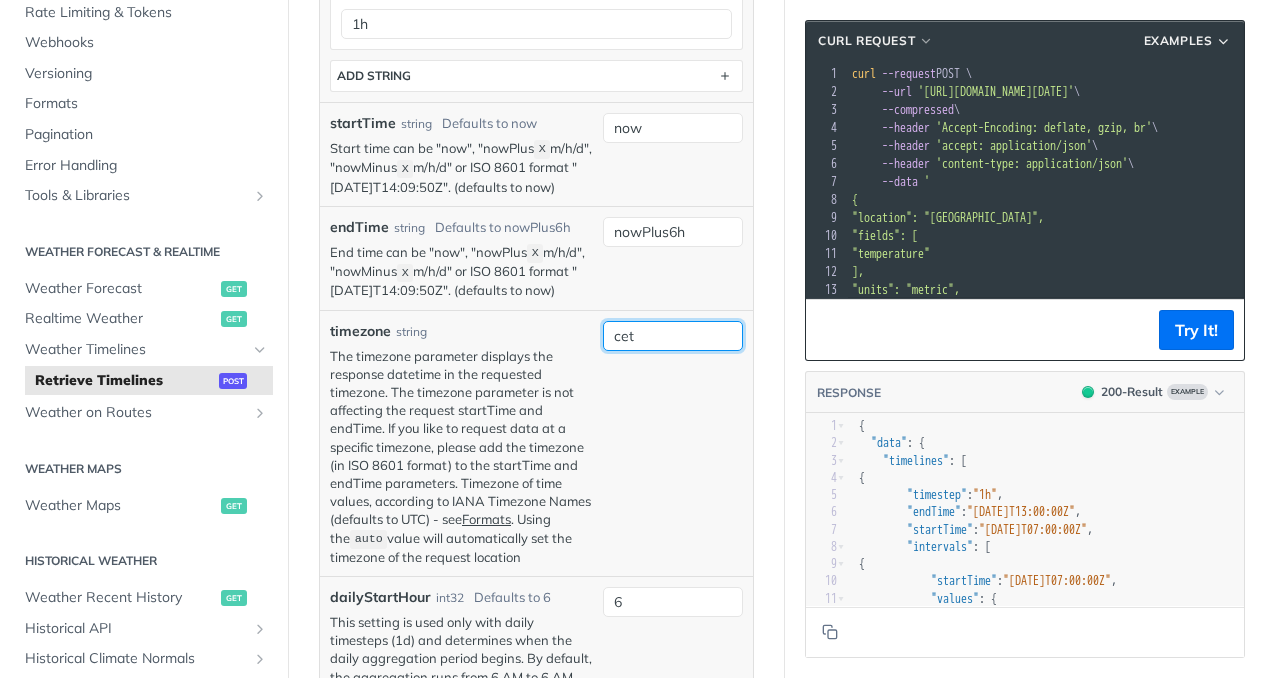 click on "cet" at bounding box center (673, 336) 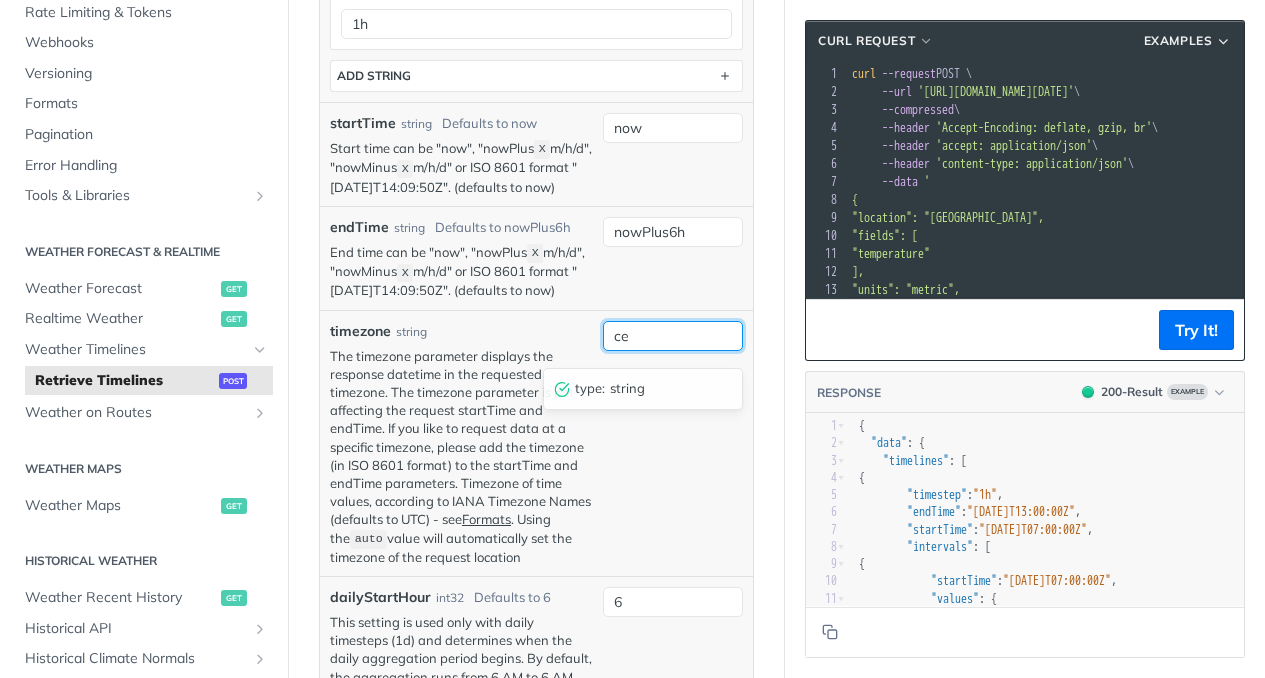 type on "c" 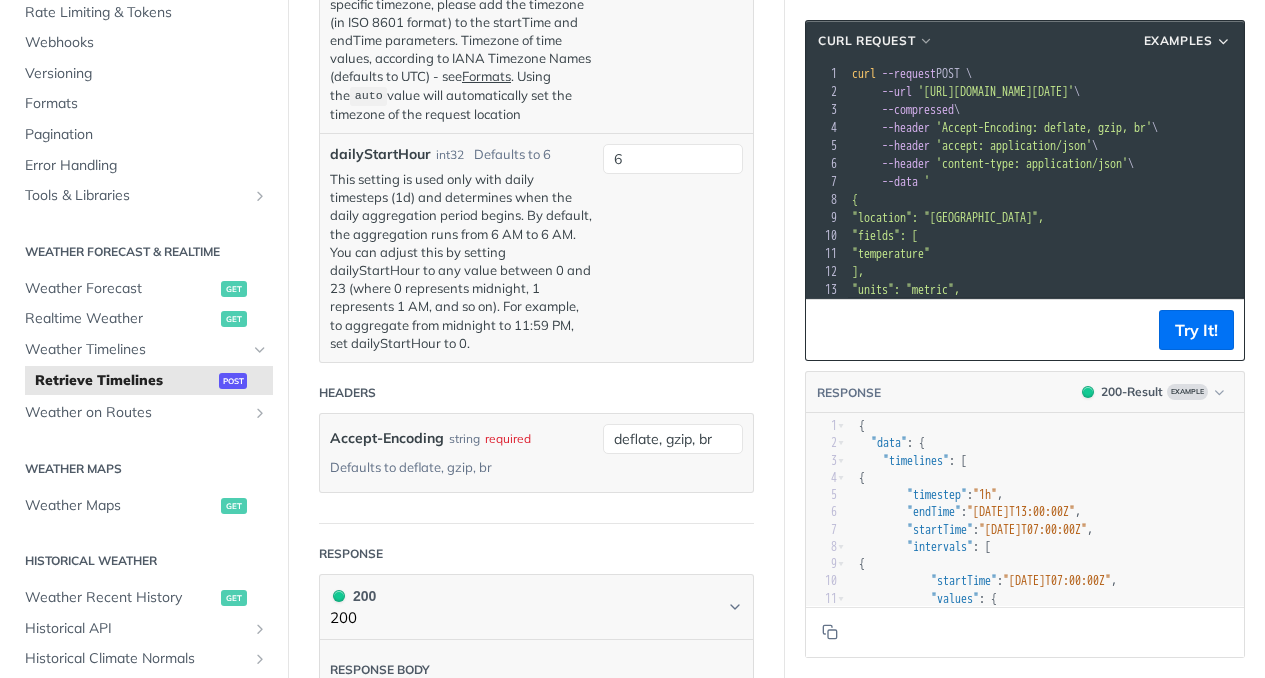 scroll, scrollTop: 1403, scrollLeft: 0, axis: vertical 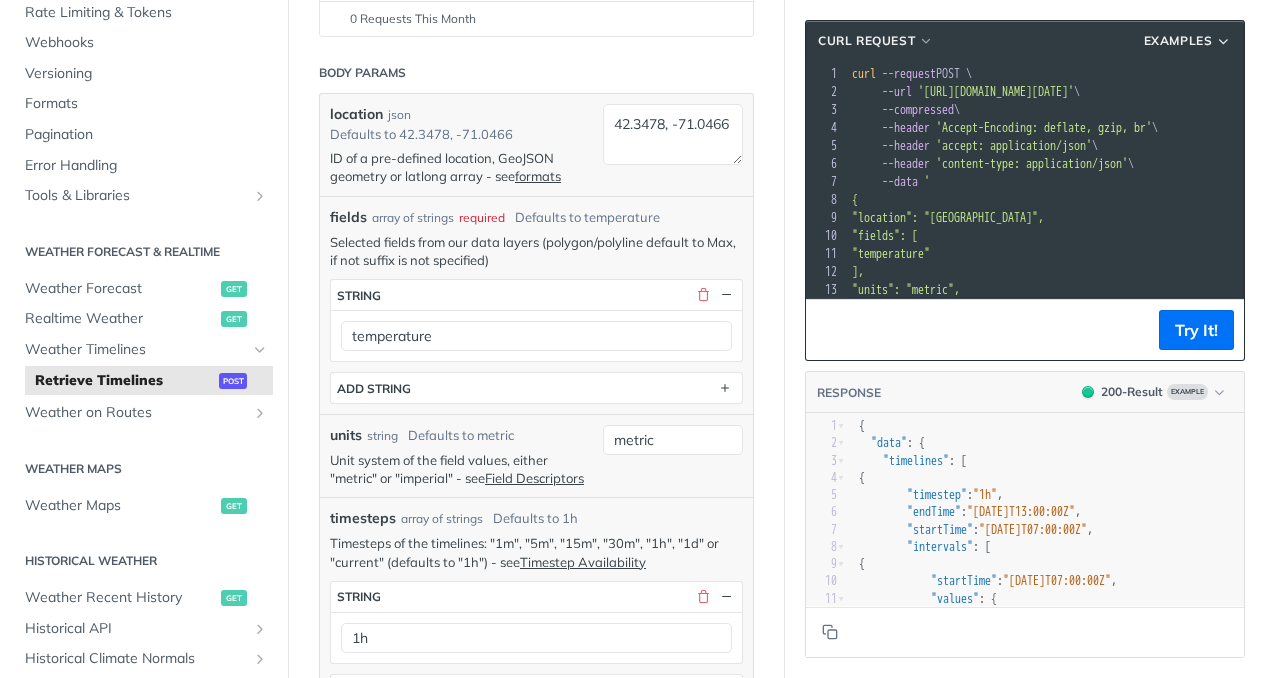 type 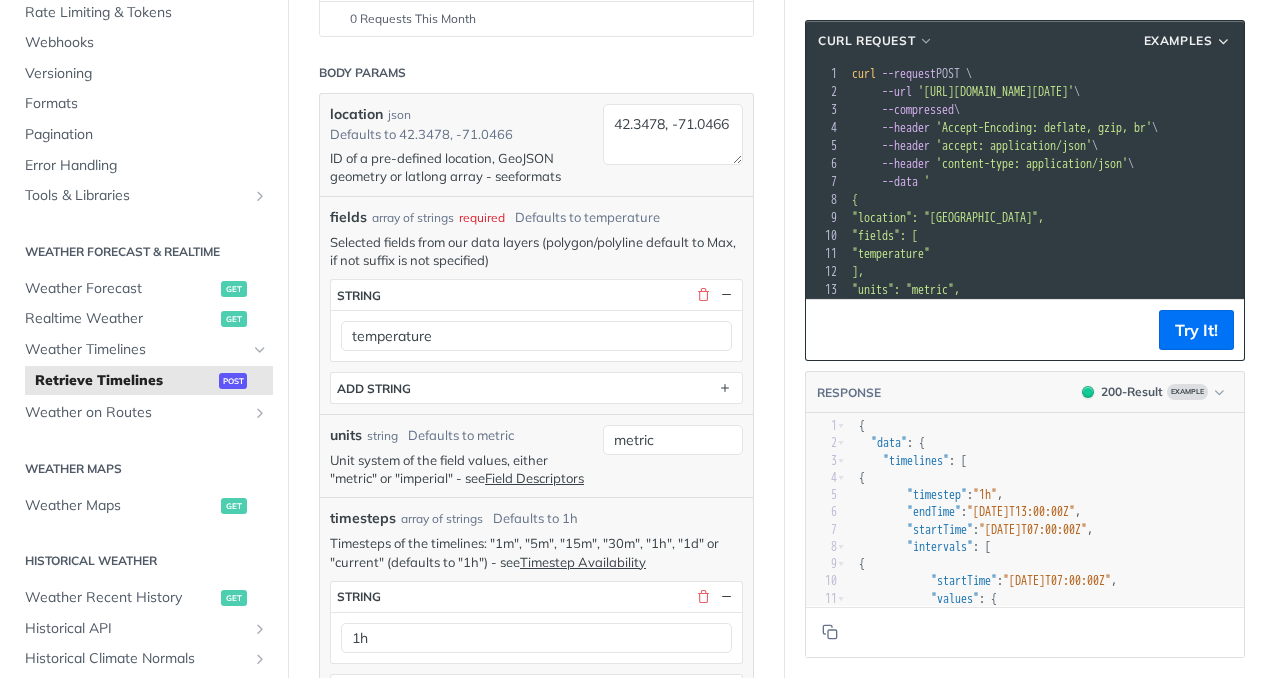 click on "formats" at bounding box center (538, 176) 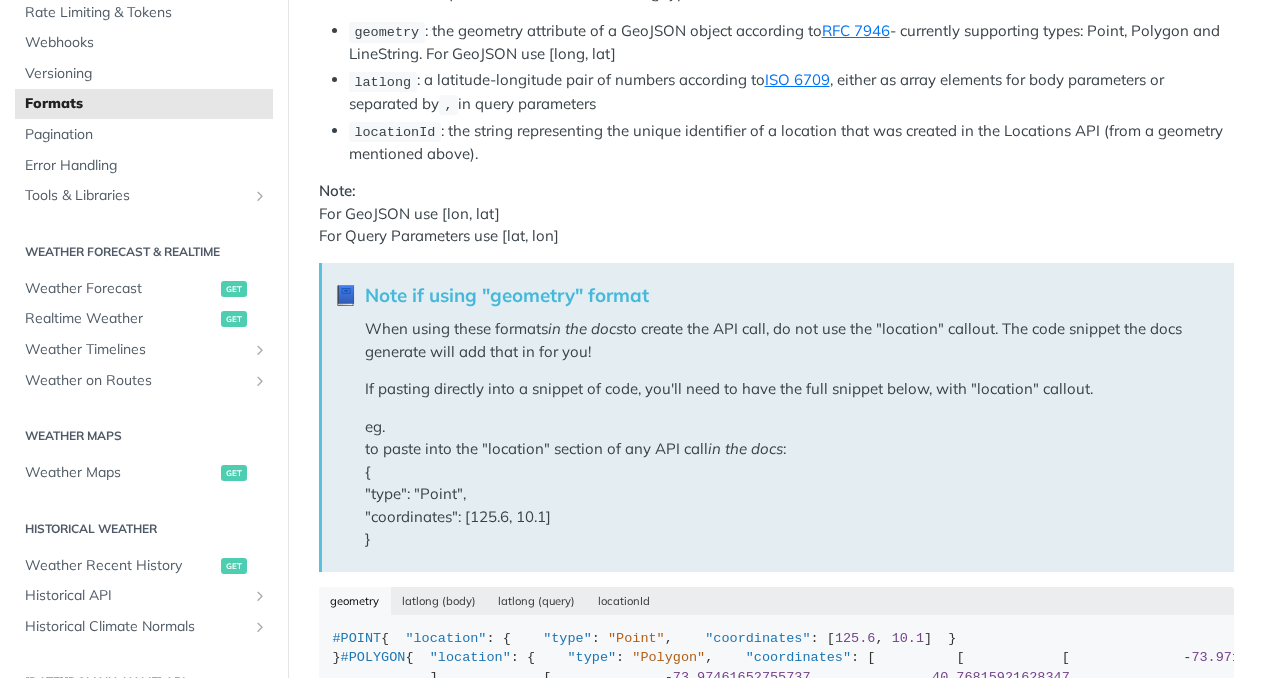 scroll, scrollTop: 231, scrollLeft: 0, axis: vertical 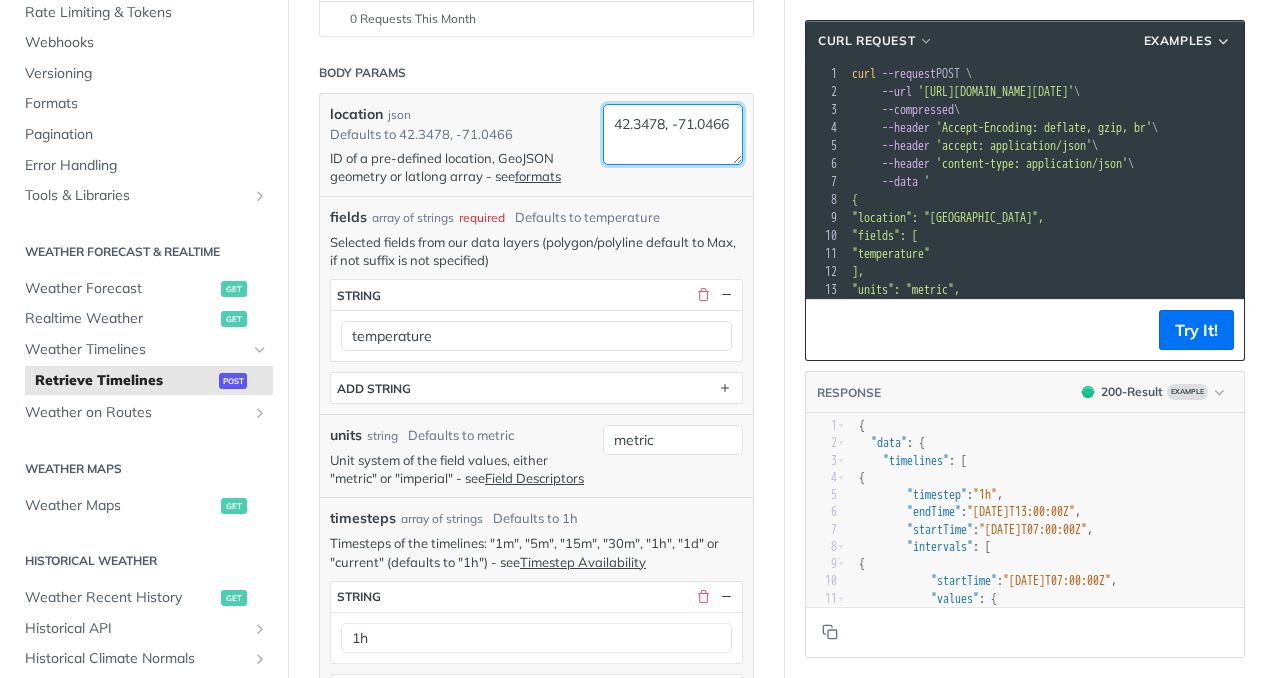 drag, startPoint x: 667, startPoint y: 126, endPoint x: 616, endPoint y: 128, distance: 51.0392 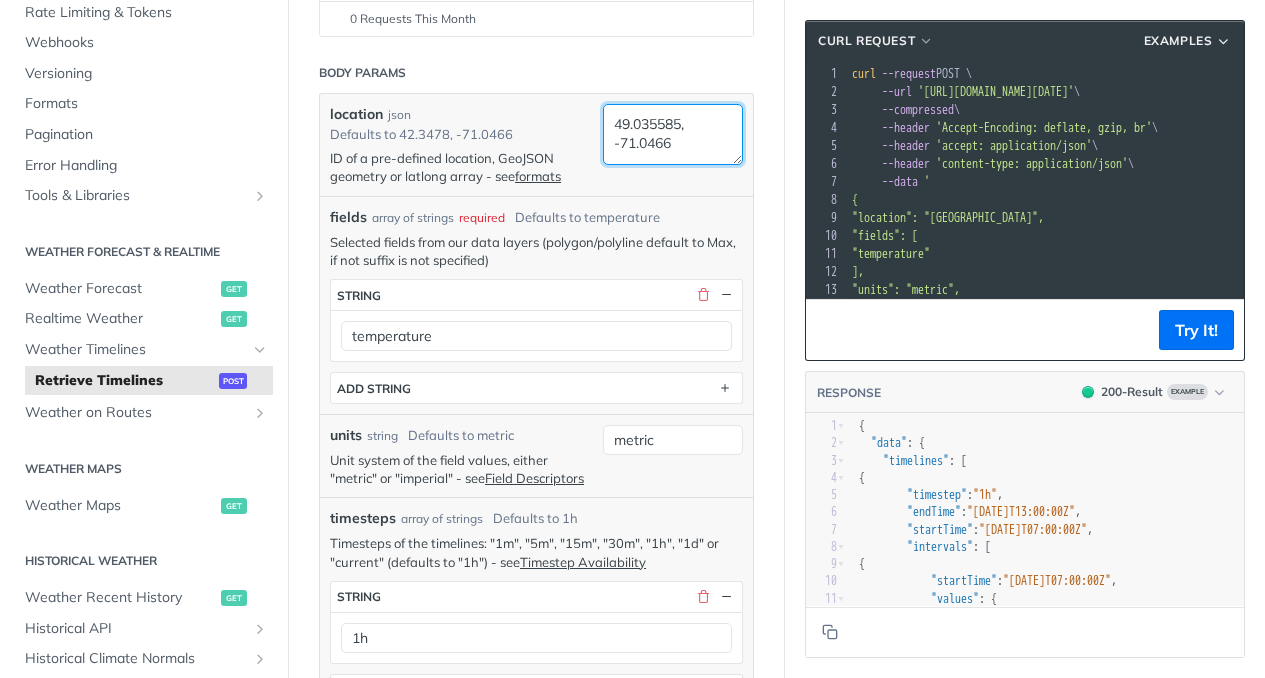 drag, startPoint x: 675, startPoint y: 142, endPoint x: 616, endPoint y: 144, distance: 59.03389 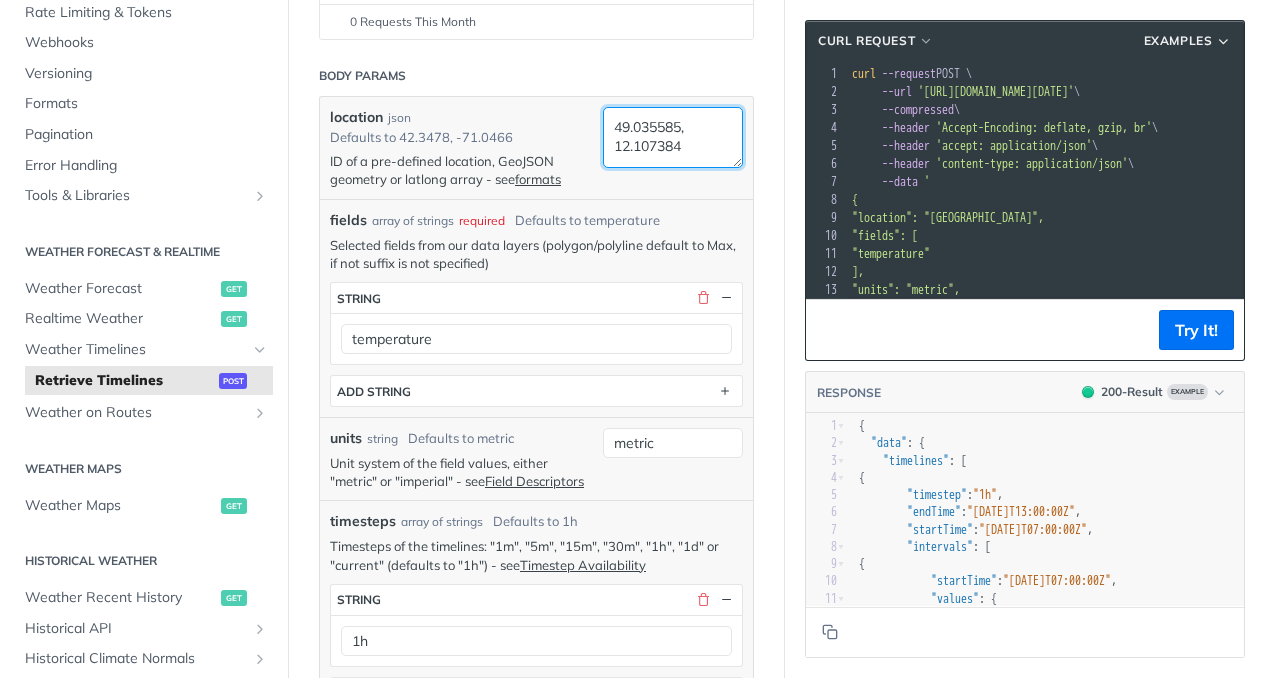 scroll, scrollTop: 343, scrollLeft: 0, axis: vertical 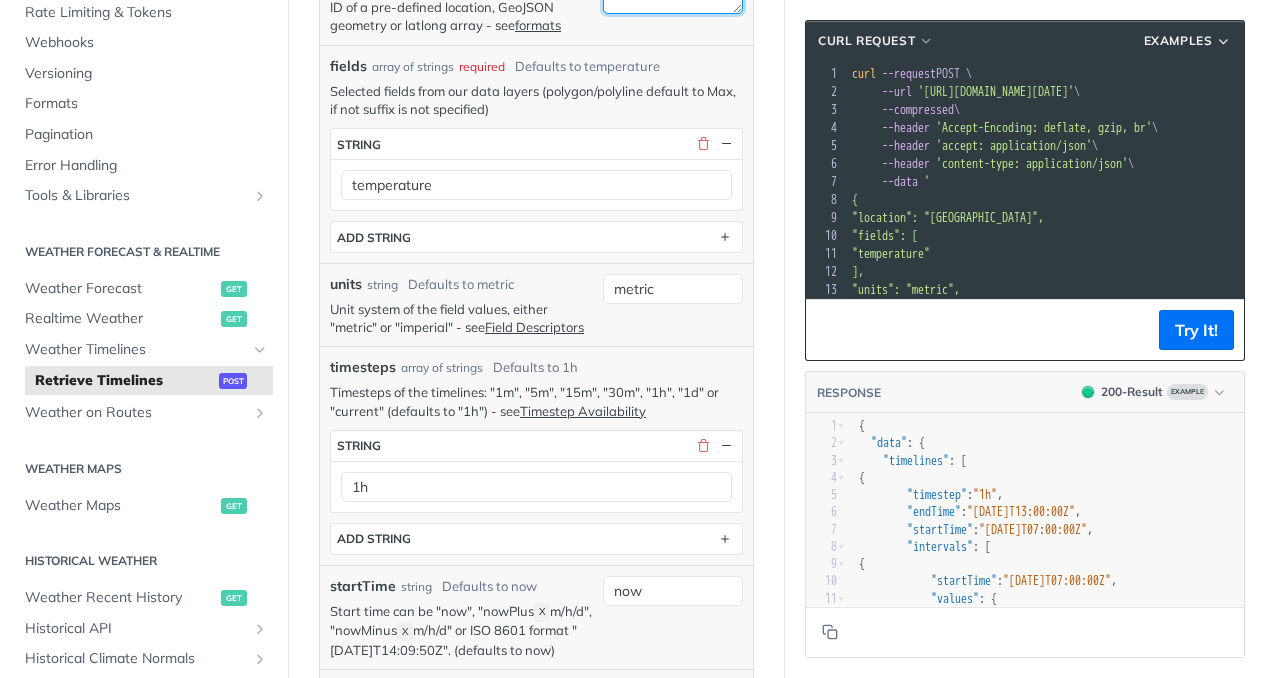 type on "49.035585, 12.107384" 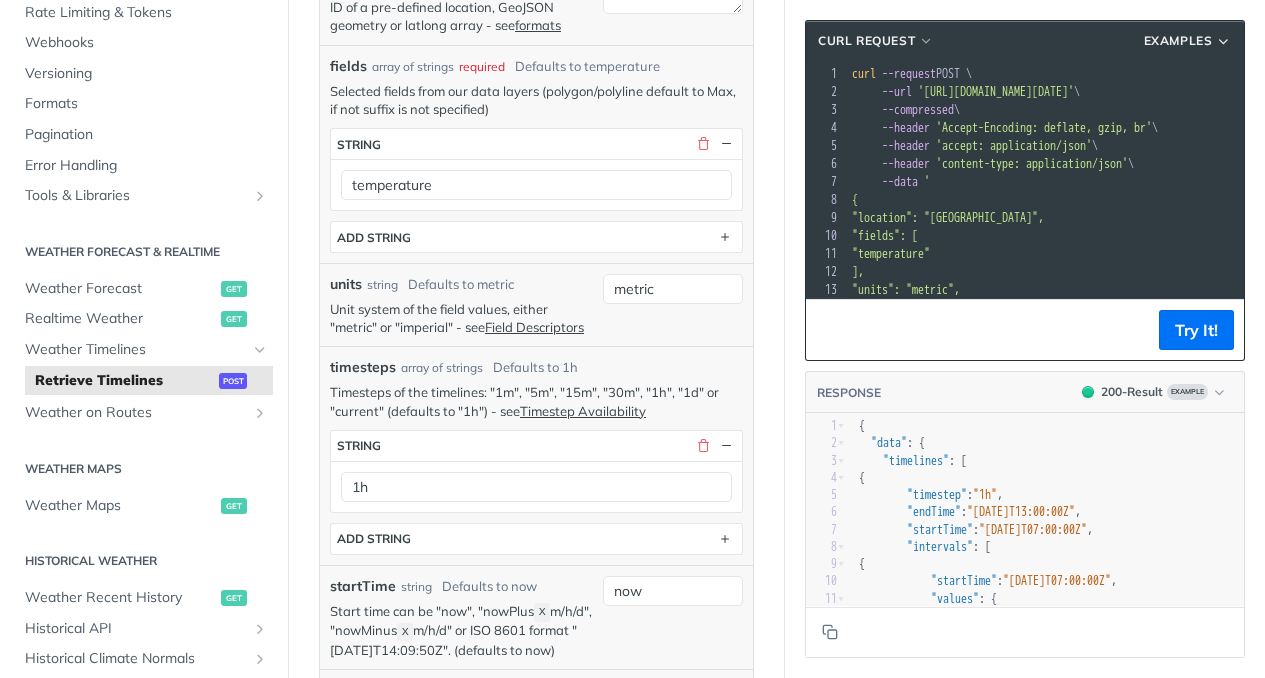 scroll, scrollTop: 10, scrollLeft: 0, axis: vertical 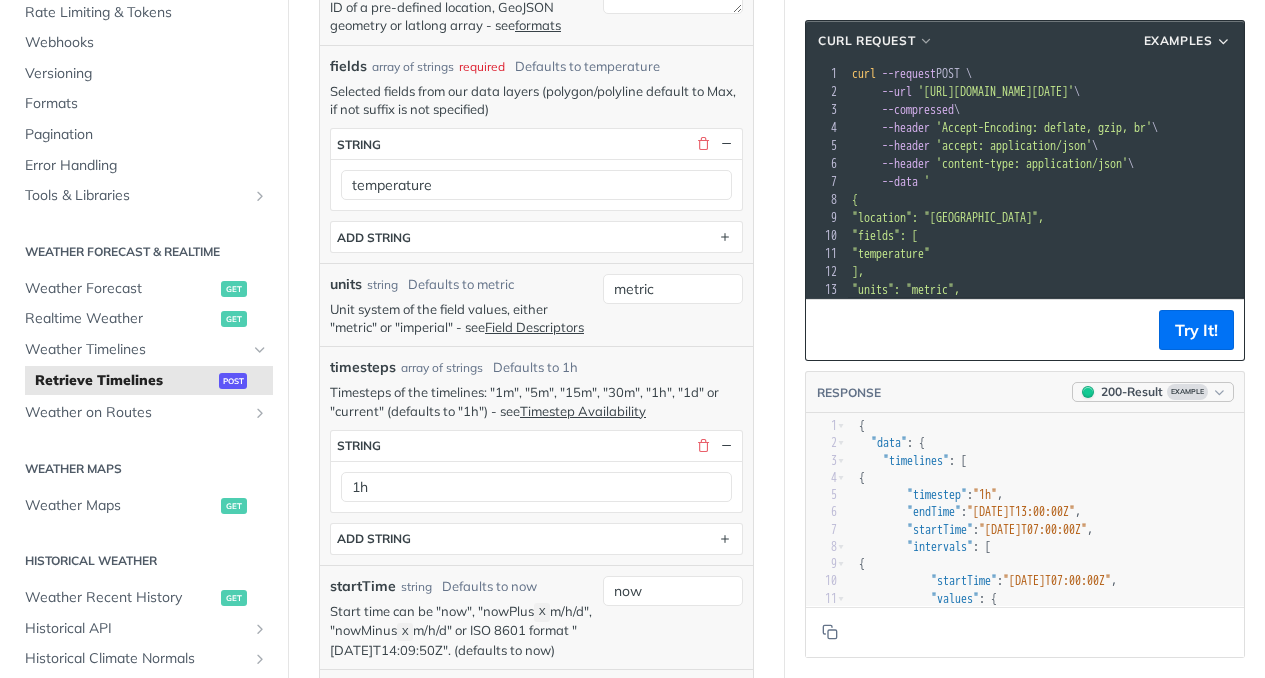 click at bounding box center [1219, 392] 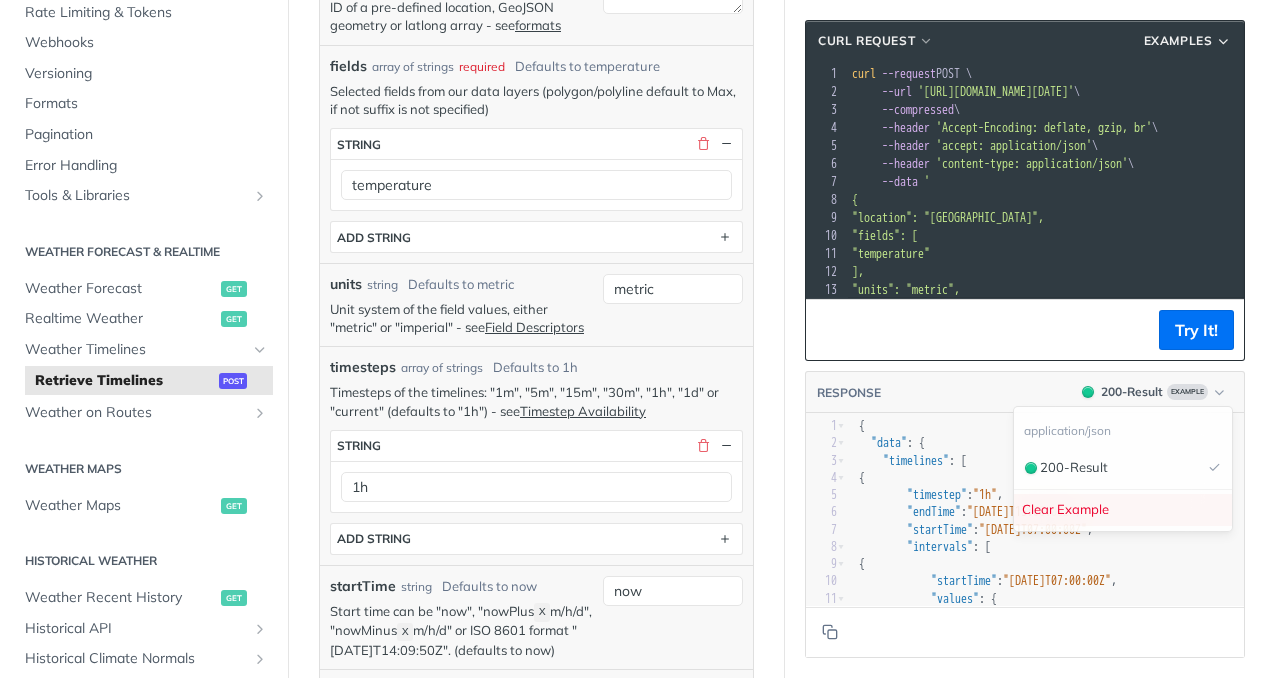 click on "Clear Example" at bounding box center (1123, 510) 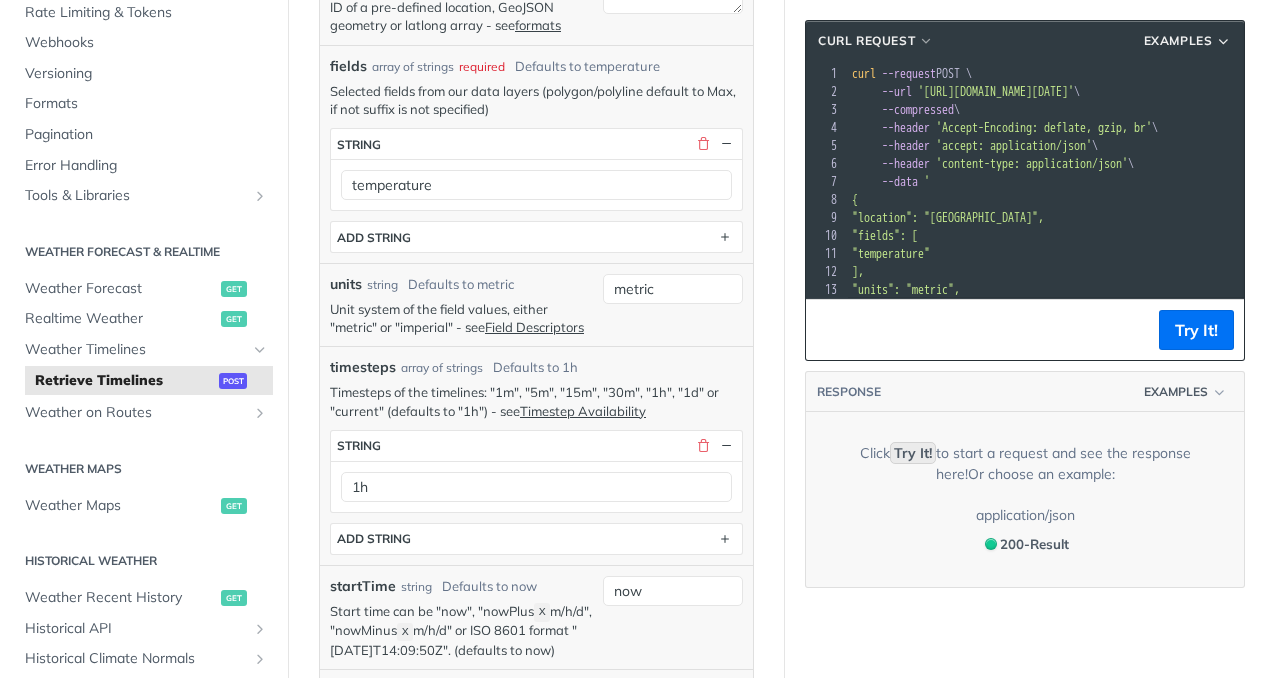 click on "Try It!" at bounding box center (913, 453) 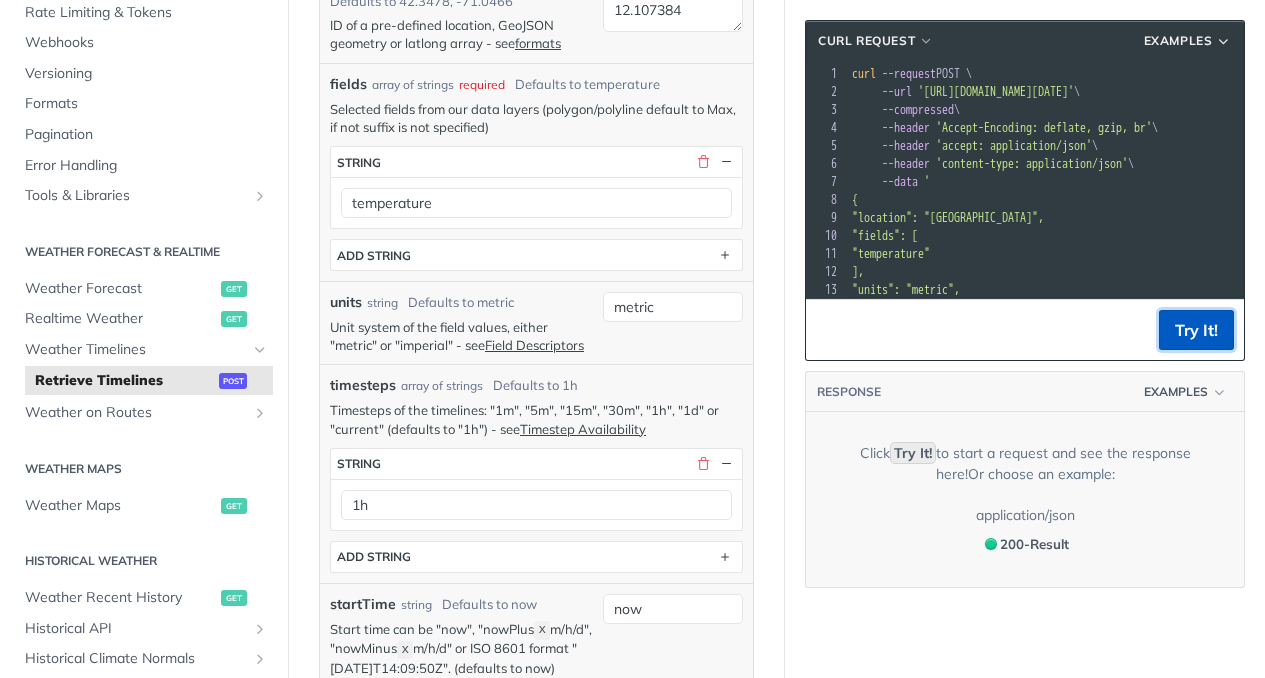 click on "Try It!" at bounding box center [1196, 330] 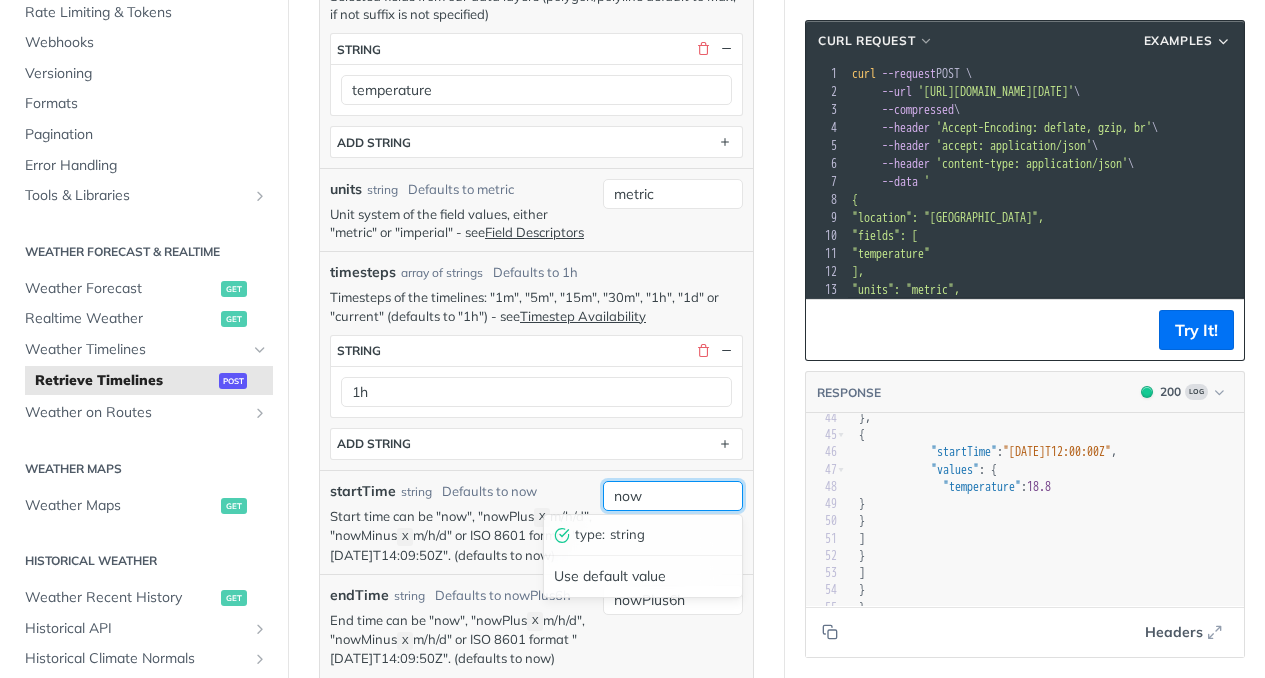 click on "now" at bounding box center (673, 496) 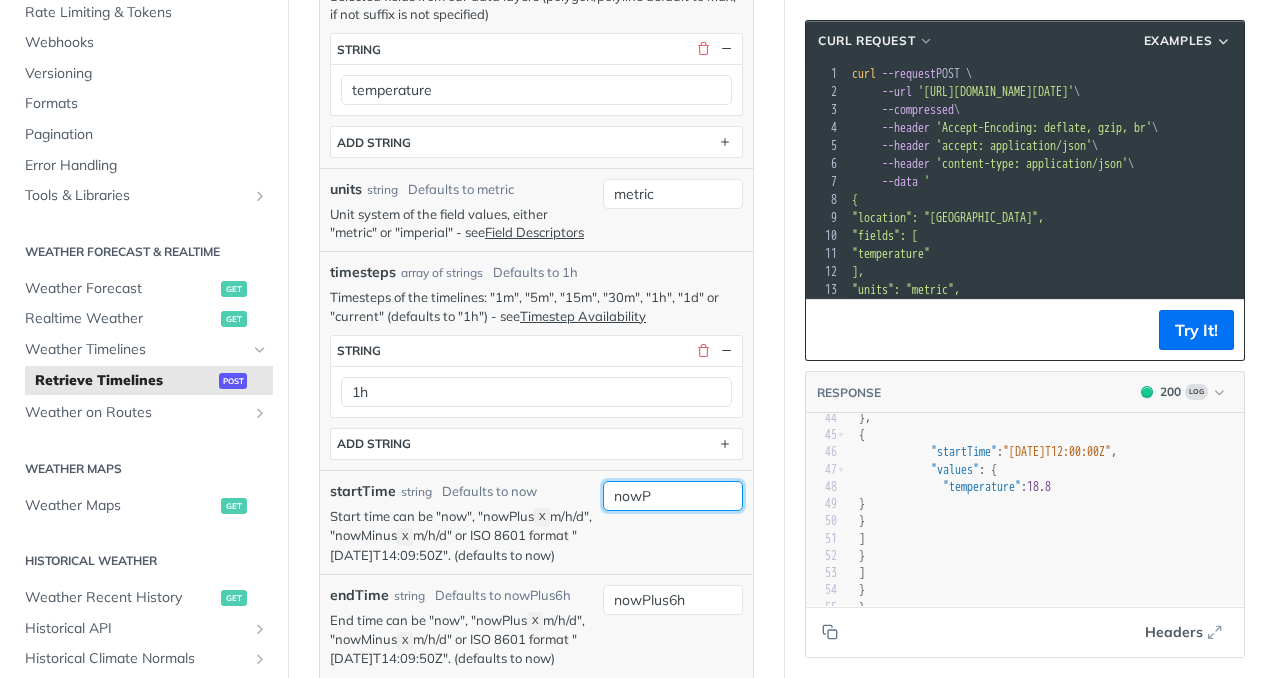 type on "now" 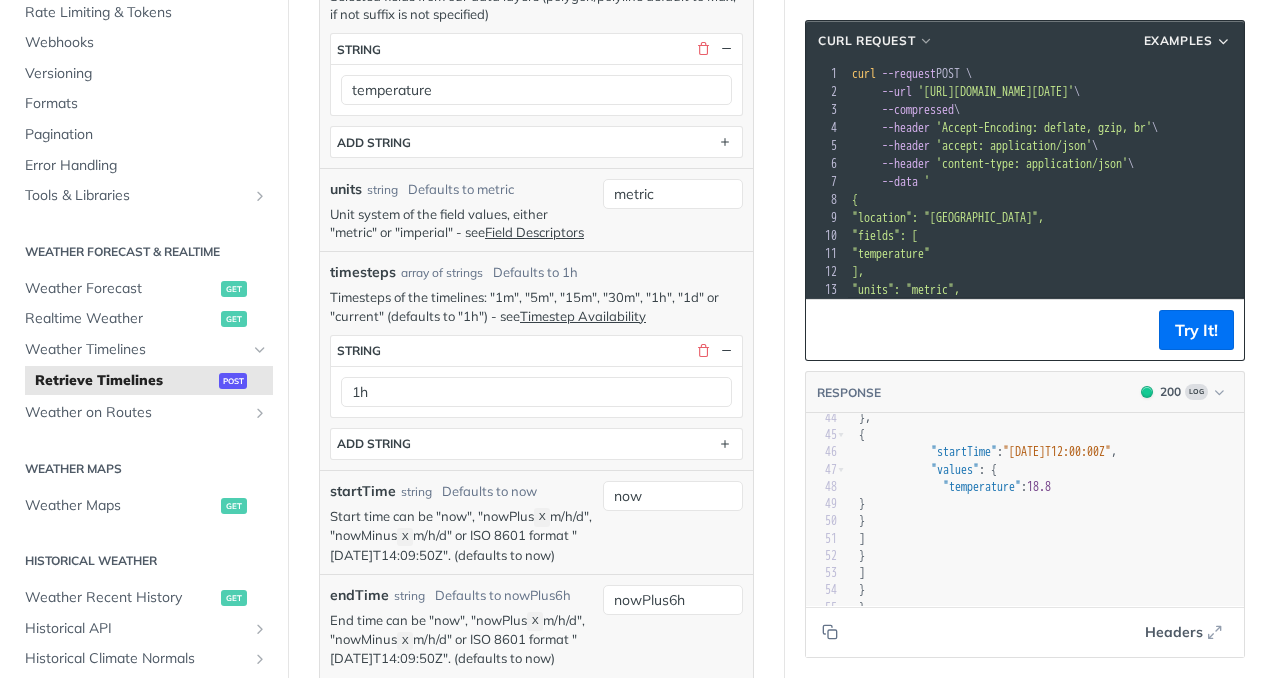 click on "Defaults to nowPlus6h" at bounding box center (503, 596) 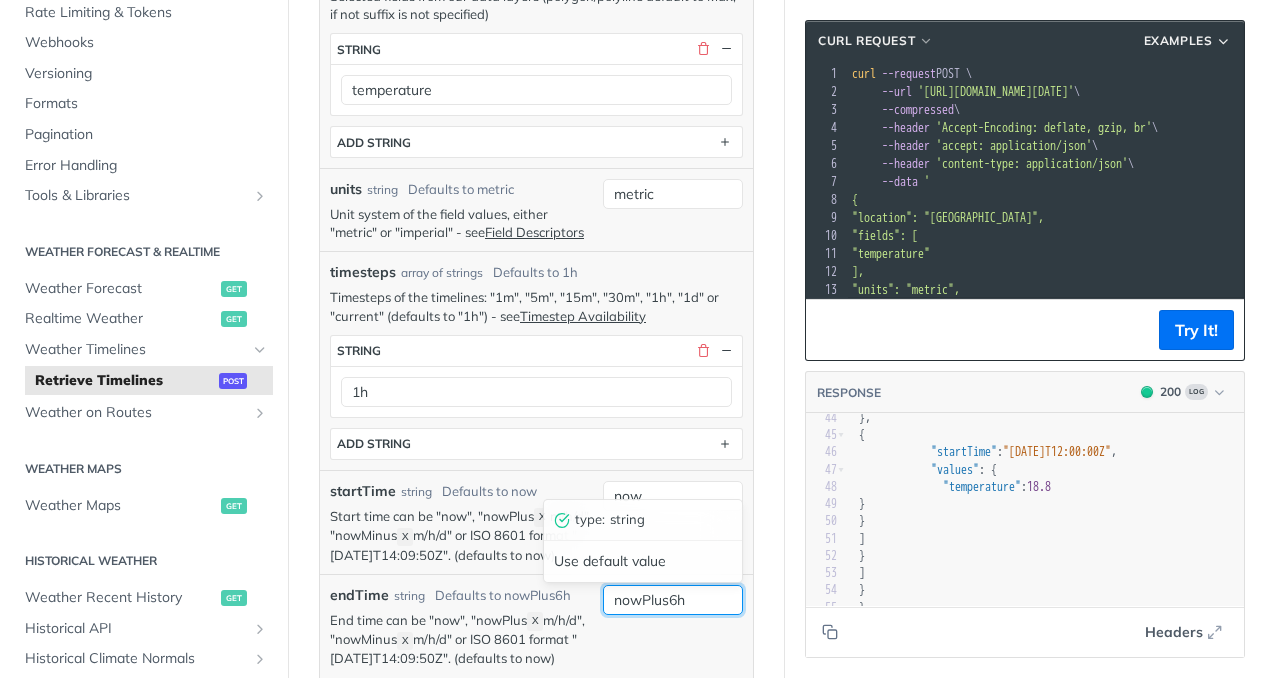 click on "nowPlus6h" at bounding box center [673, 600] 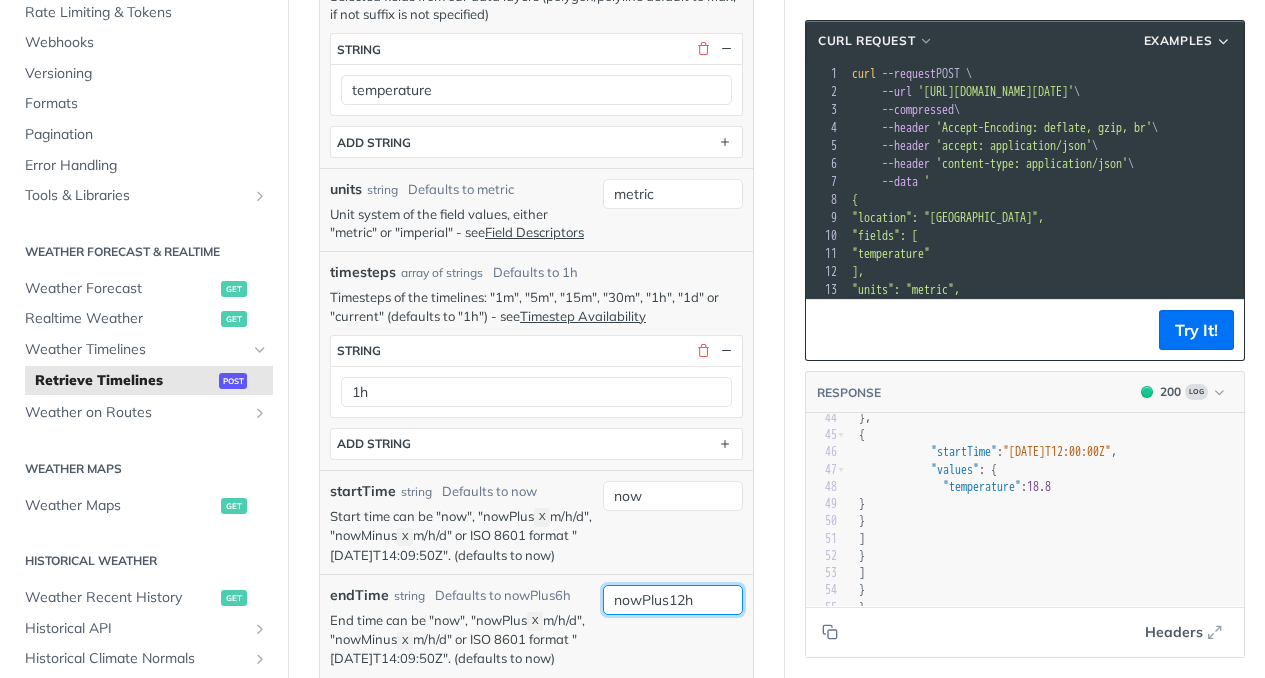 type on "nowPlus12h" 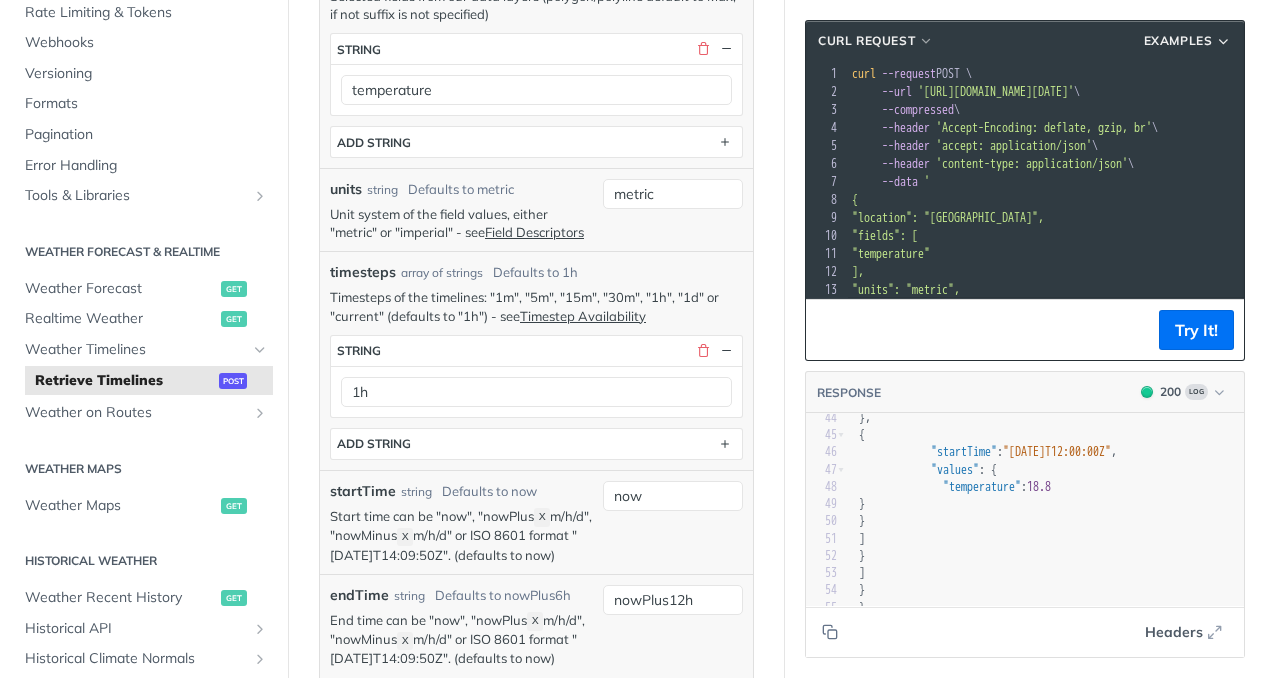 click on "cURL Request Examples xxxxxxxxxx 21 1 curl   --request  POST \ 2       --url   'https://api.tomorrow.io/v4/timelines?apikey=LayLTohCB7Qc0ED6y6rxQige793Awrri'  \ 3       --compressed  \ 4       --header   'Accept-Encoding: deflate, gzip, br'  \ 5       --header   'accept: application/json'  \ 6       --header   'content-type: application/json'  \ 7       --data   ' 8 { 9   "location": "49.035585, 12.107384", 10   "fields": [ 11     "temperature" 12   ], 13   "units": "metric", 14   "timesteps": [ 15     "1h" 16   ], 17   "startTime": "now", 18   "endTime": "nowPlus12h", 19   "dailyStartHour": 6 20 } 21 ' Try It! RESPONSE 200 Log xxxxxxxxxx 55   26           }, 27           { 28              "startTime" :  "2025-07-26T09:00:00Z" , 29              "values" : { 30                "temperature" :  19.4 31             } 32           }, 33           { 34              "startTime" :  "2025-07-26T10:00:00Z" , 35              "values" : { 36                "temperature" :  20.3 37             } 38           }, 39 40 :" at bounding box center [1025, 339] 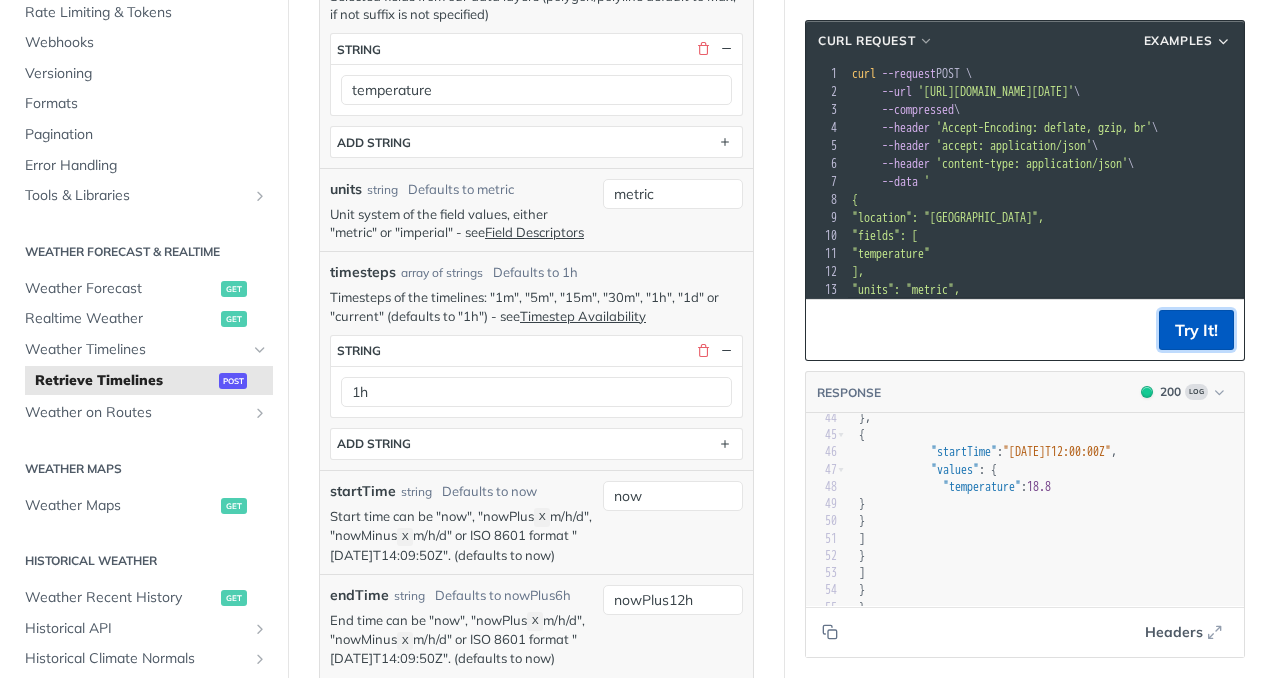 click on "Try It!" at bounding box center [1196, 330] 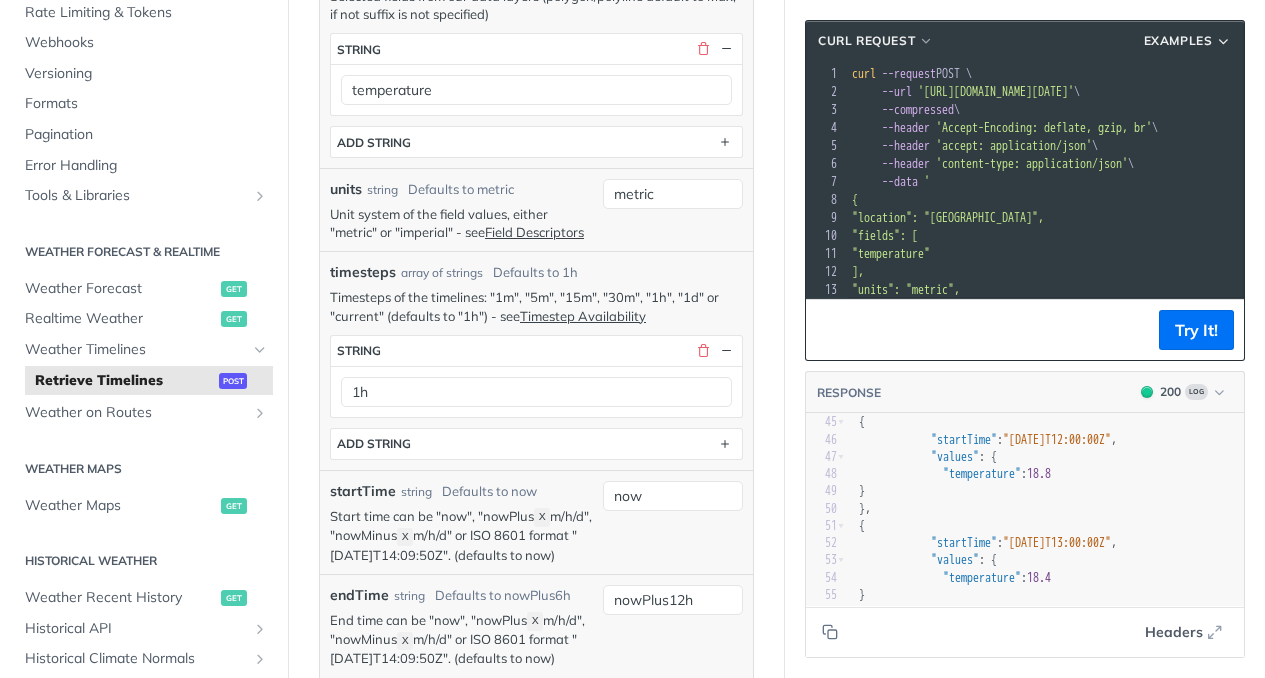 scroll, scrollTop: 805, scrollLeft: 0, axis: vertical 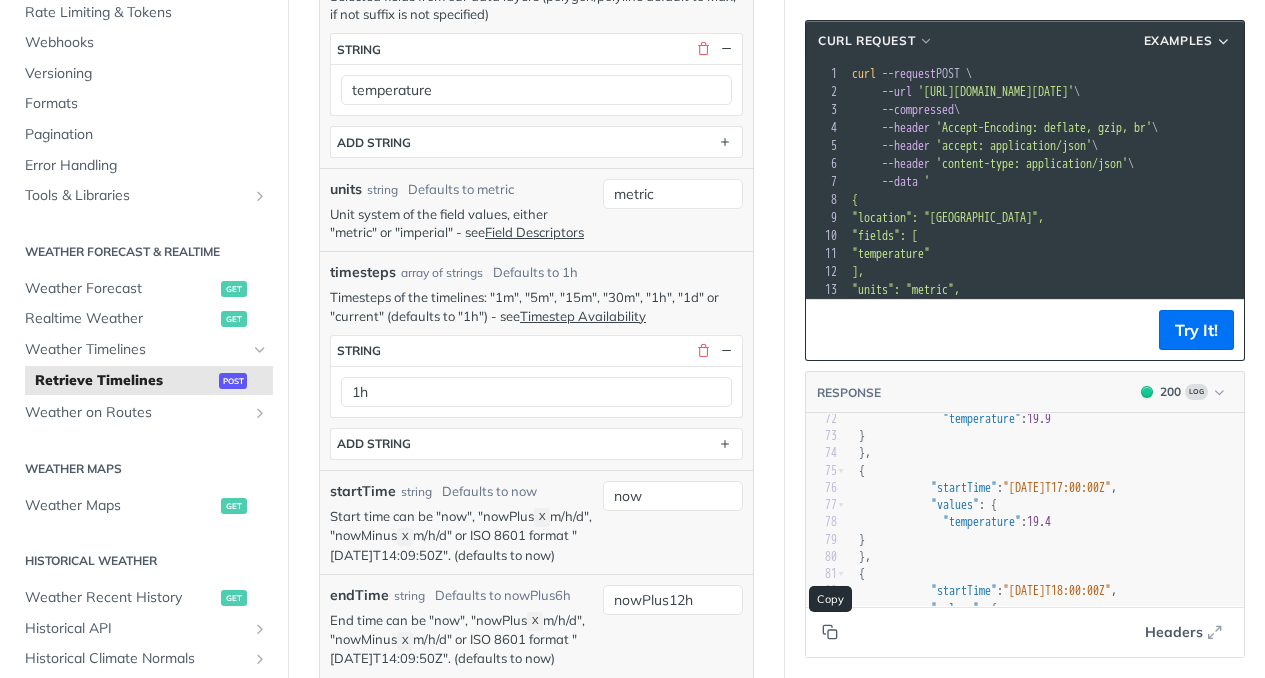 click 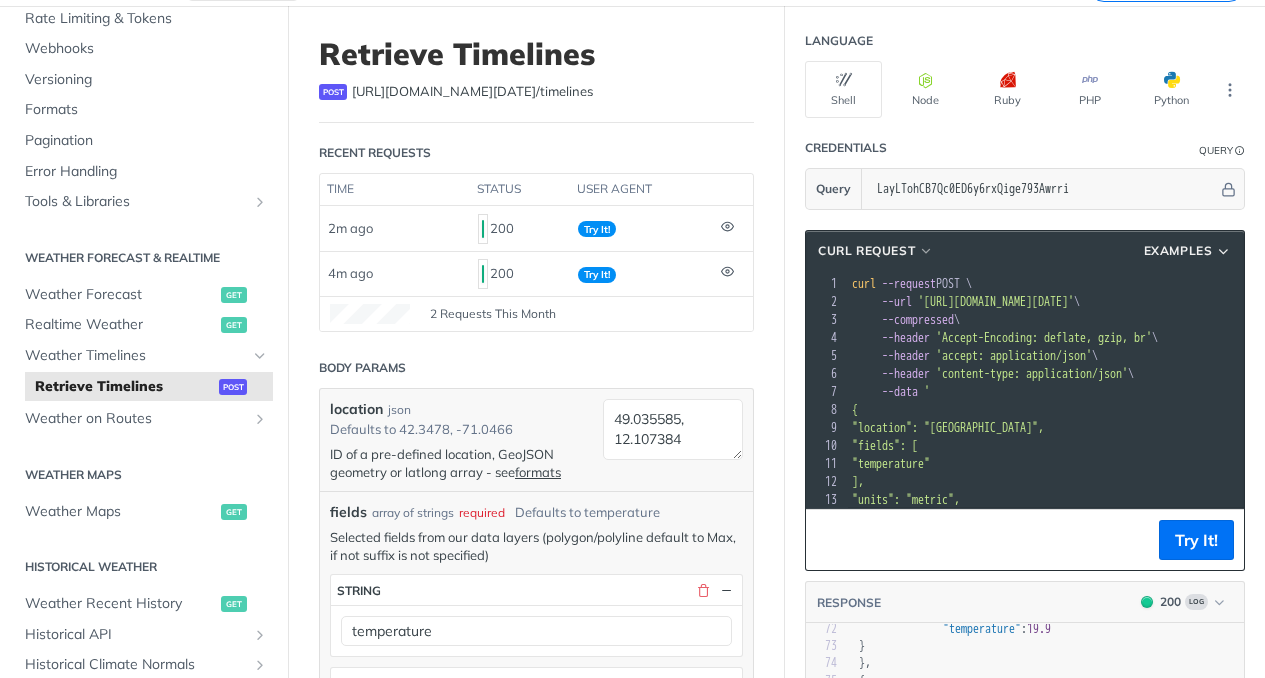 scroll, scrollTop: 99, scrollLeft: 0, axis: vertical 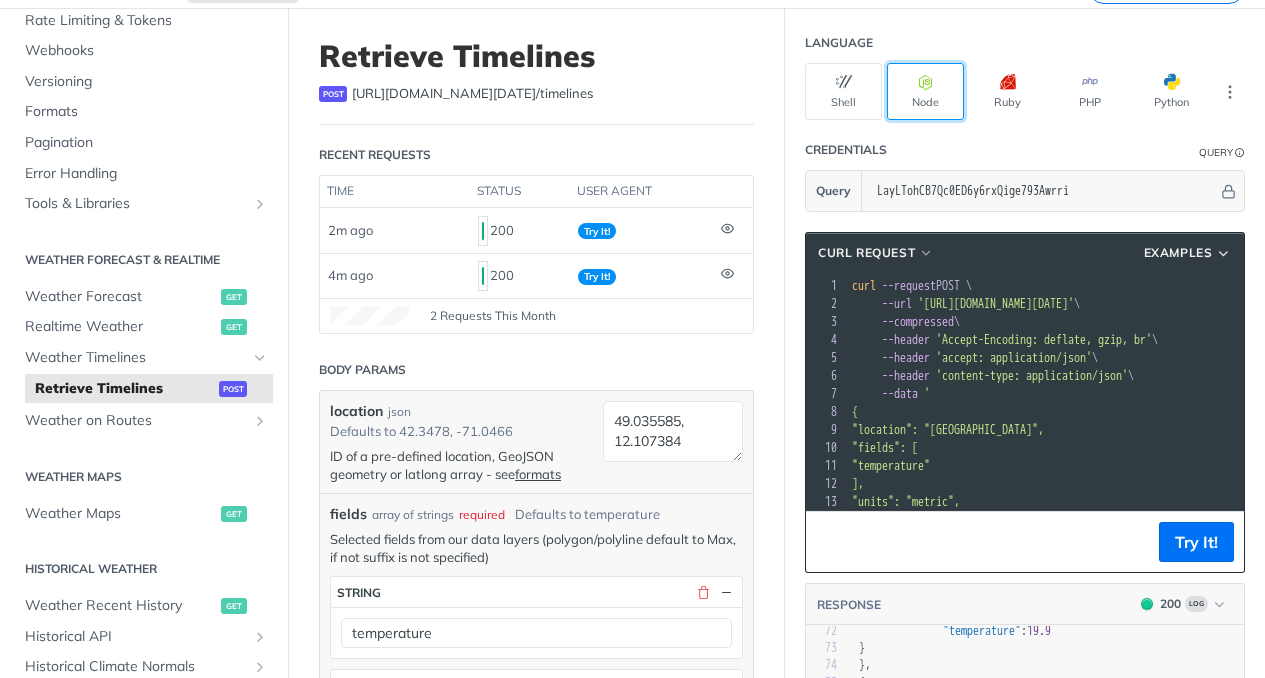 click on "Node" at bounding box center [925, 91] 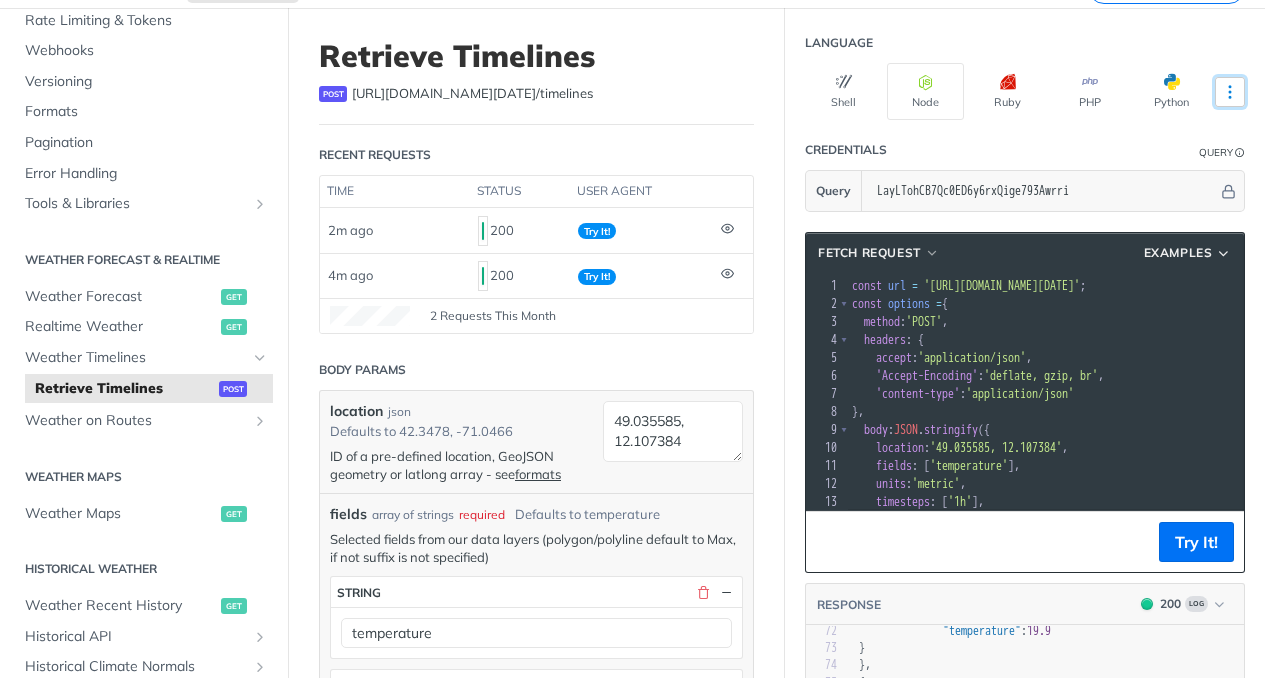 click 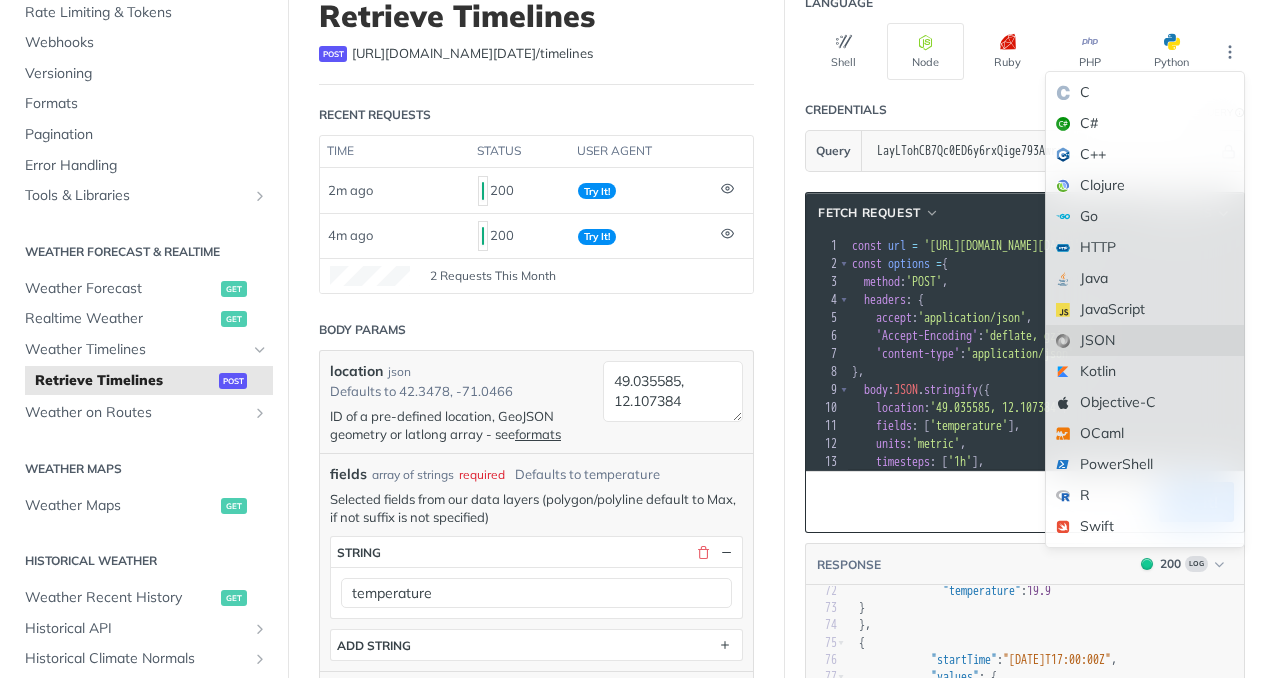 click on "JSON" at bounding box center [1145, 340] 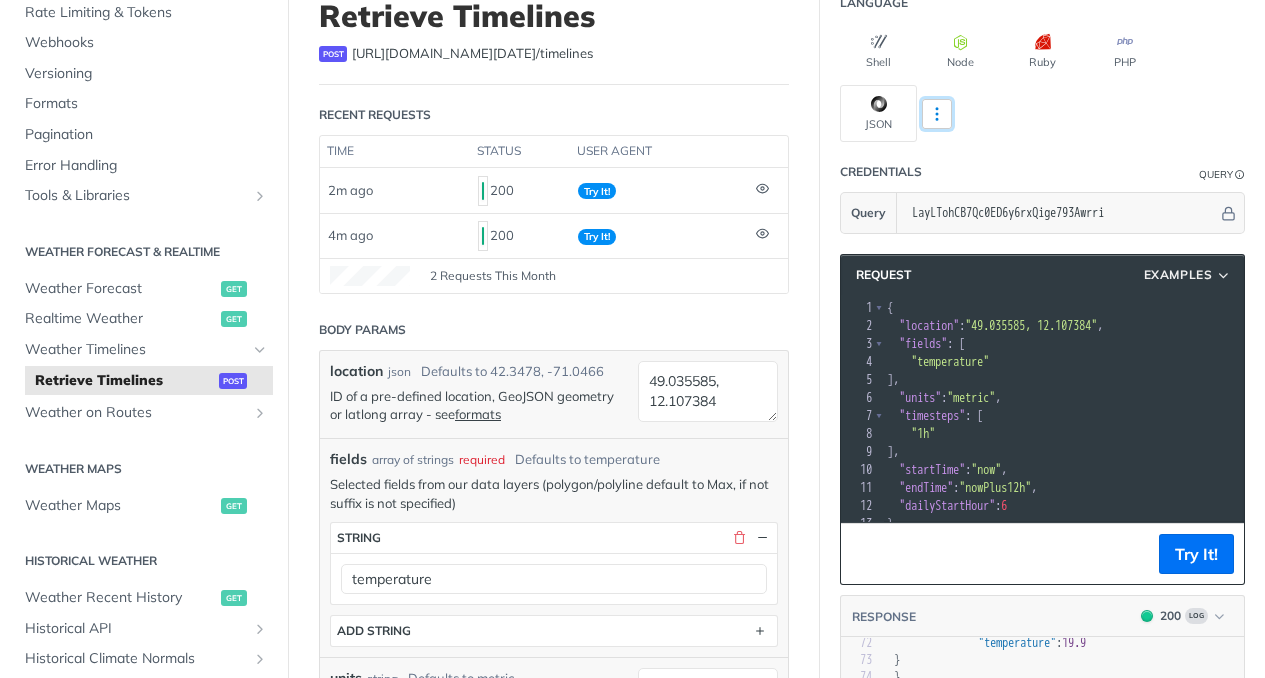 click 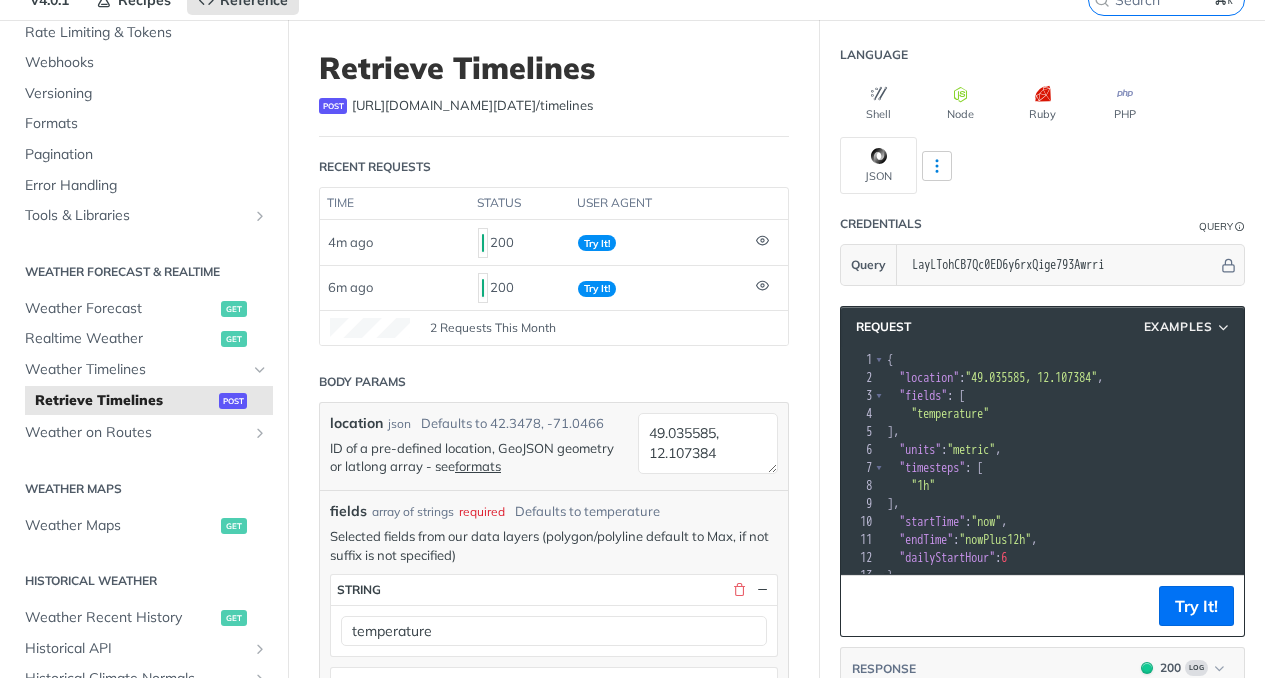 scroll, scrollTop: 47, scrollLeft: 0, axis: vertical 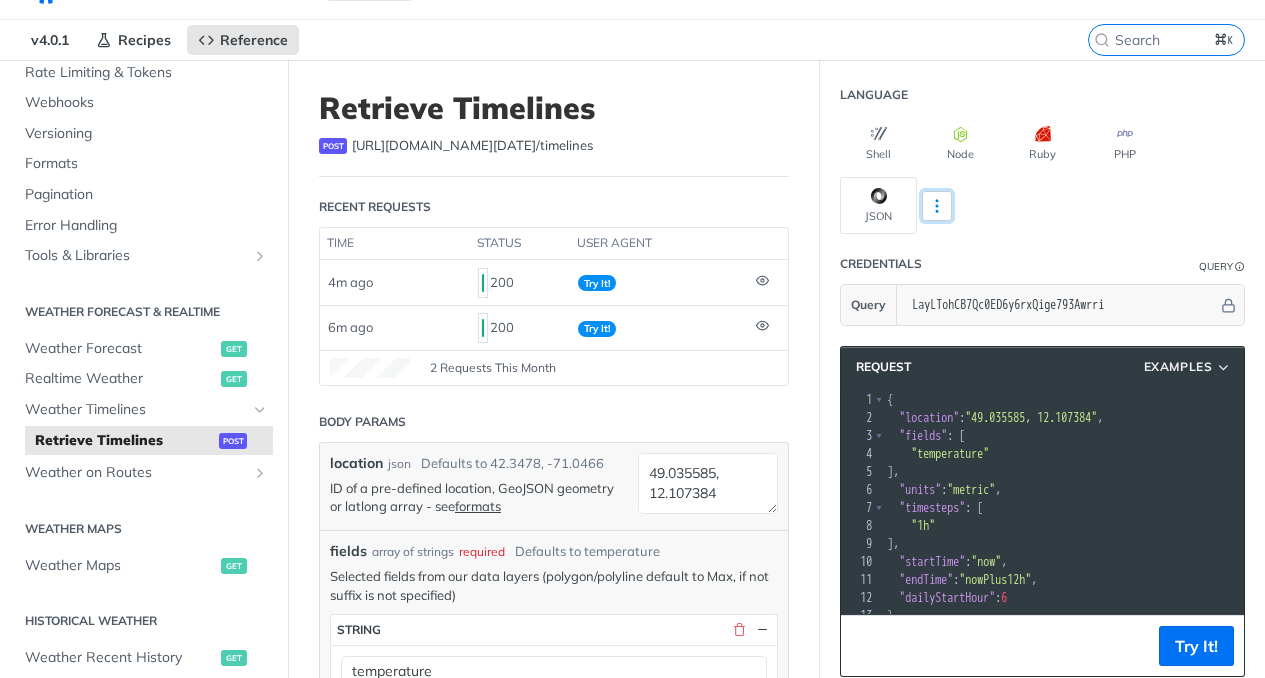 click 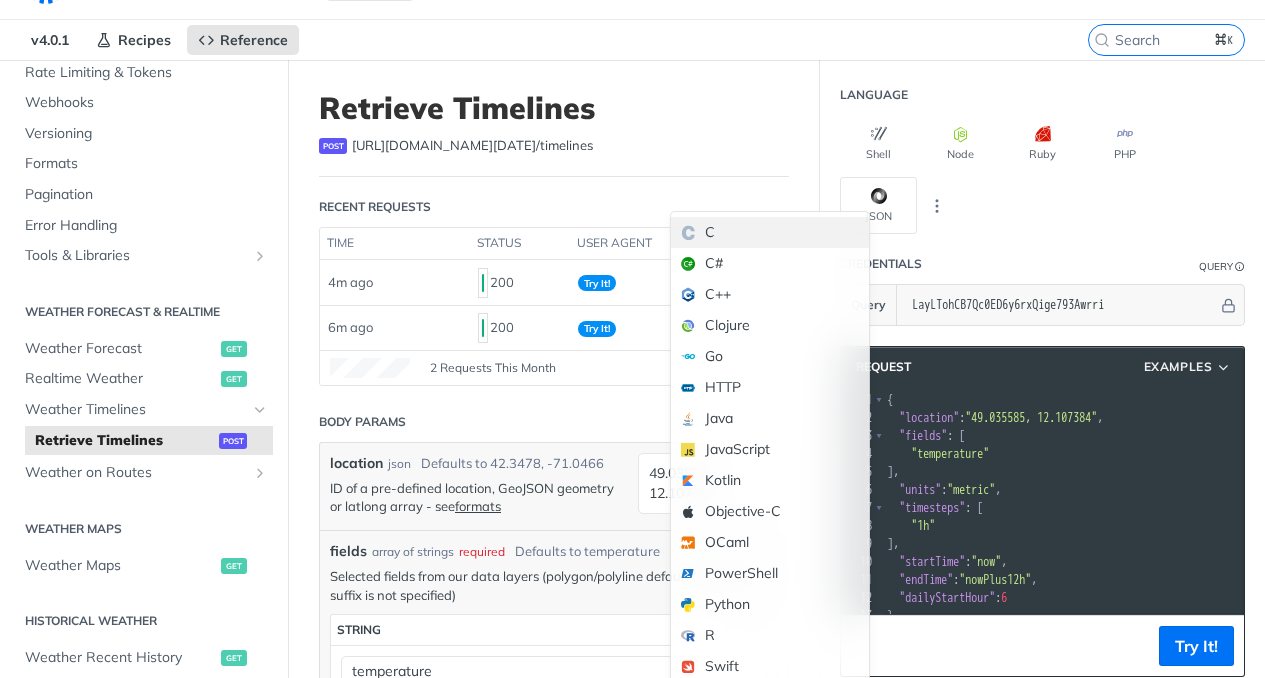 click on "C" at bounding box center [770, 232] 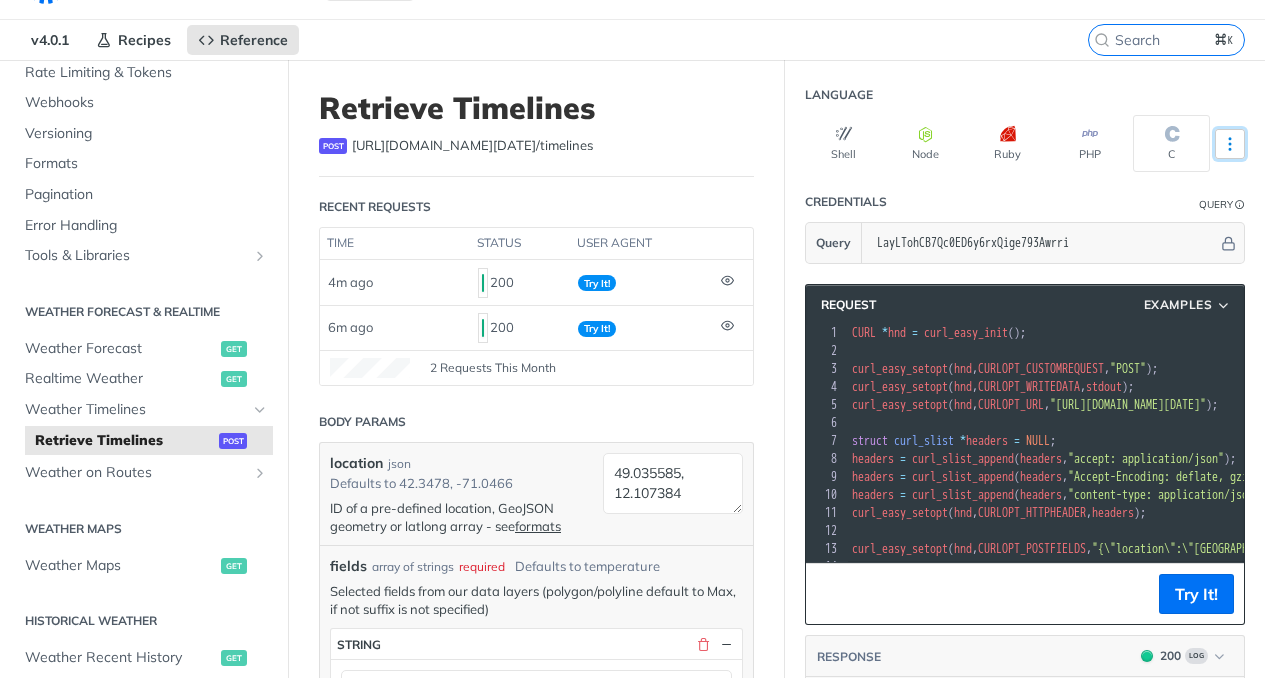 click 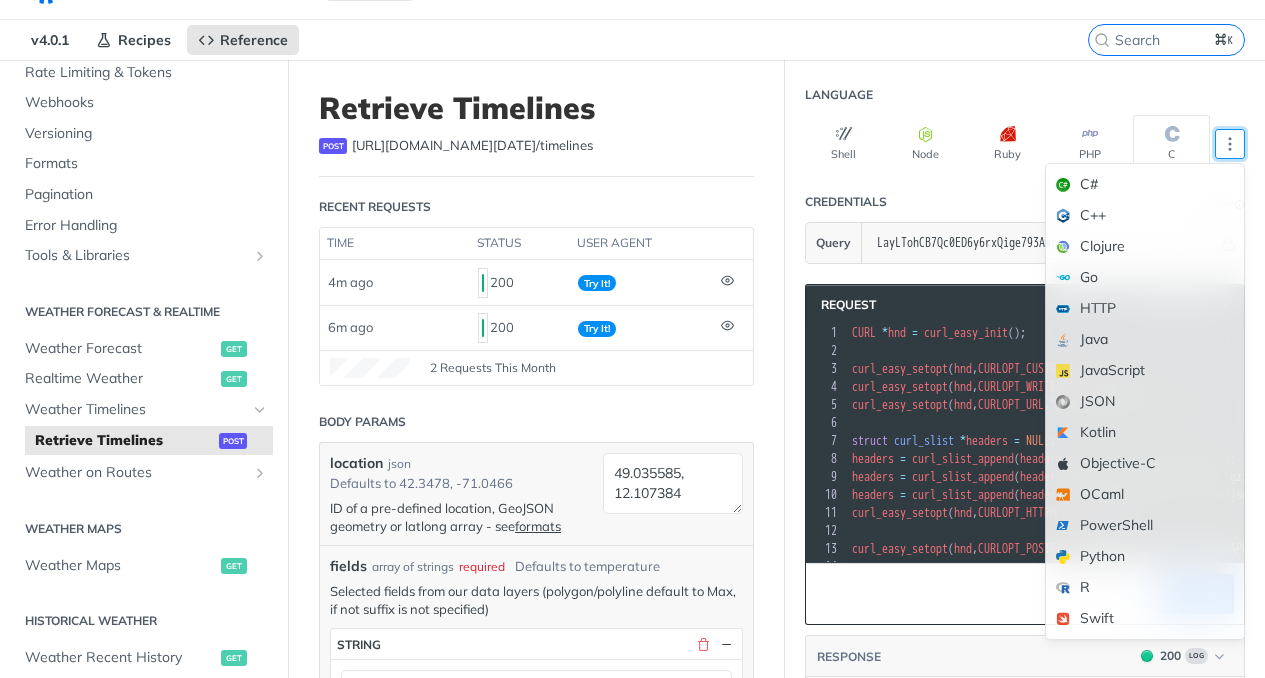click on "Query LayLTohCB7Qc0ED6y6rxQige793Awrri" at bounding box center (1025, 243) 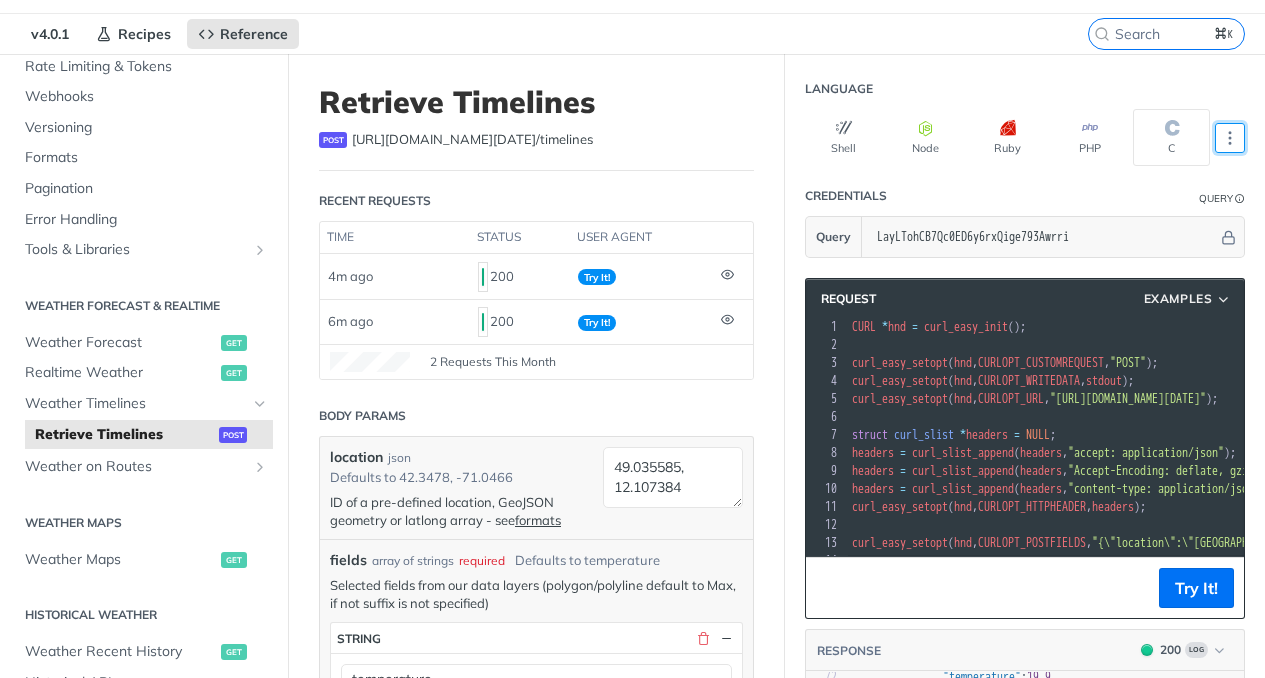 scroll, scrollTop: 55, scrollLeft: 0, axis: vertical 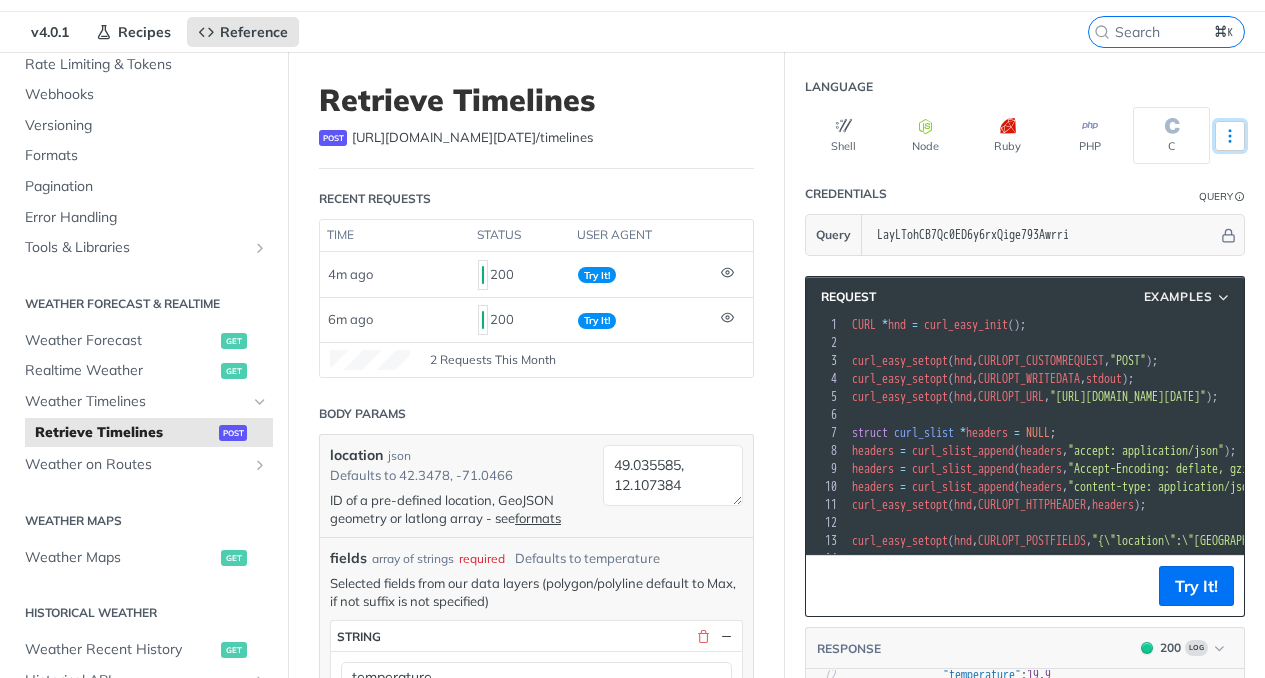 click 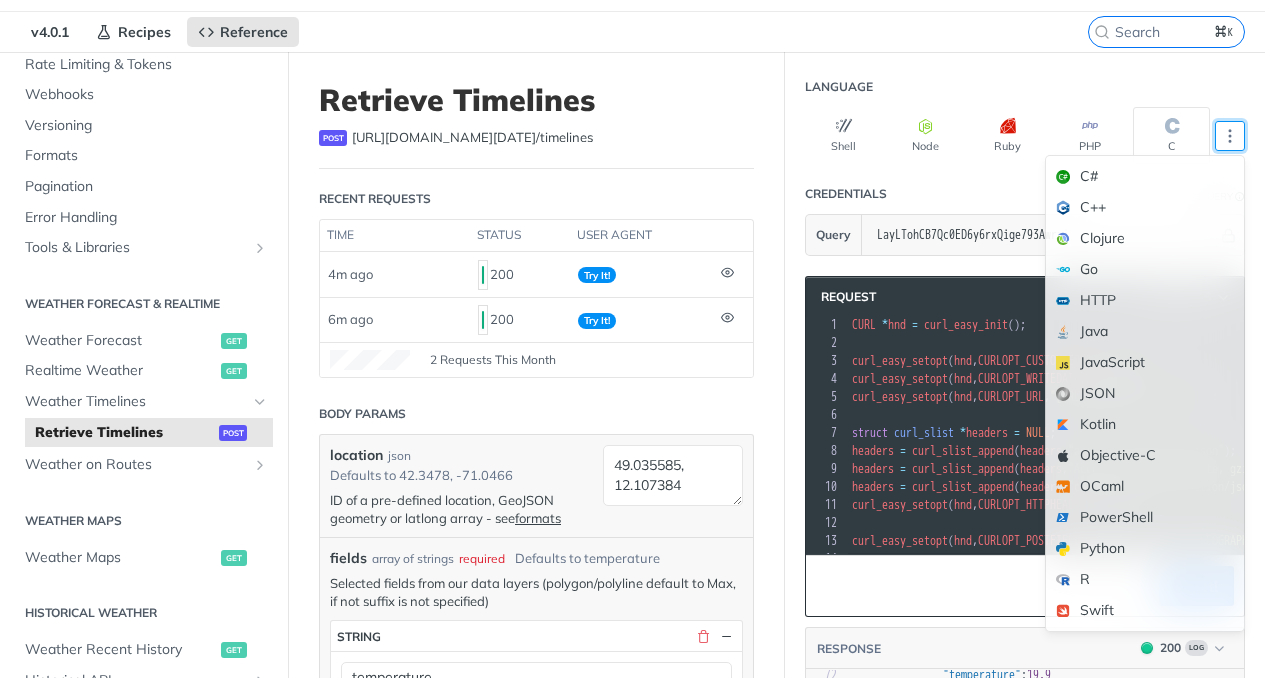 click on "Language" at bounding box center (1025, 87) 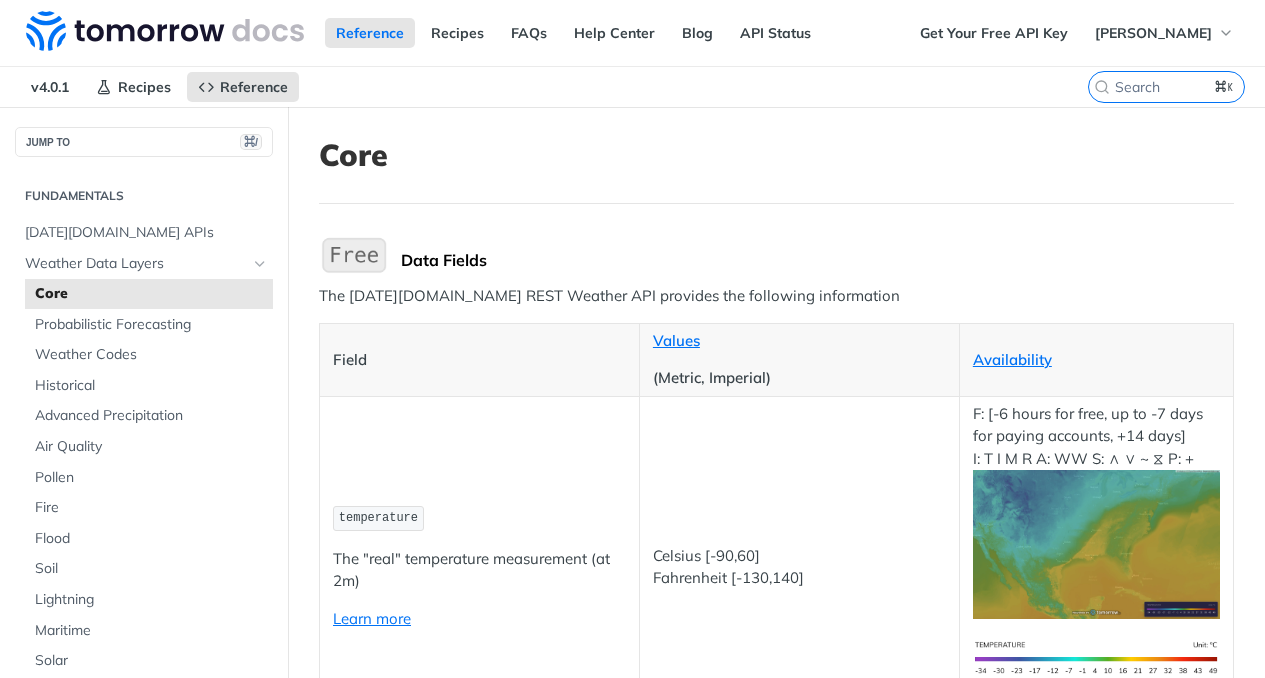 scroll, scrollTop: 0, scrollLeft: 0, axis: both 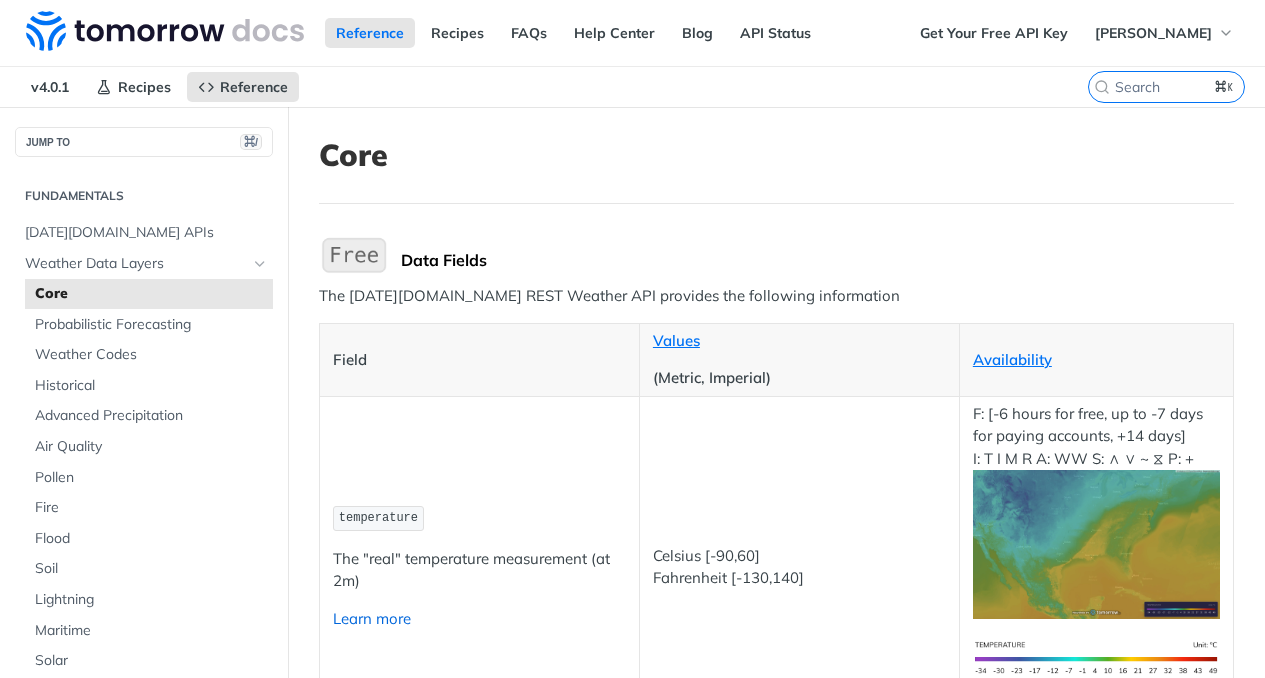 click on "Learn more" at bounding box center [372, 618] 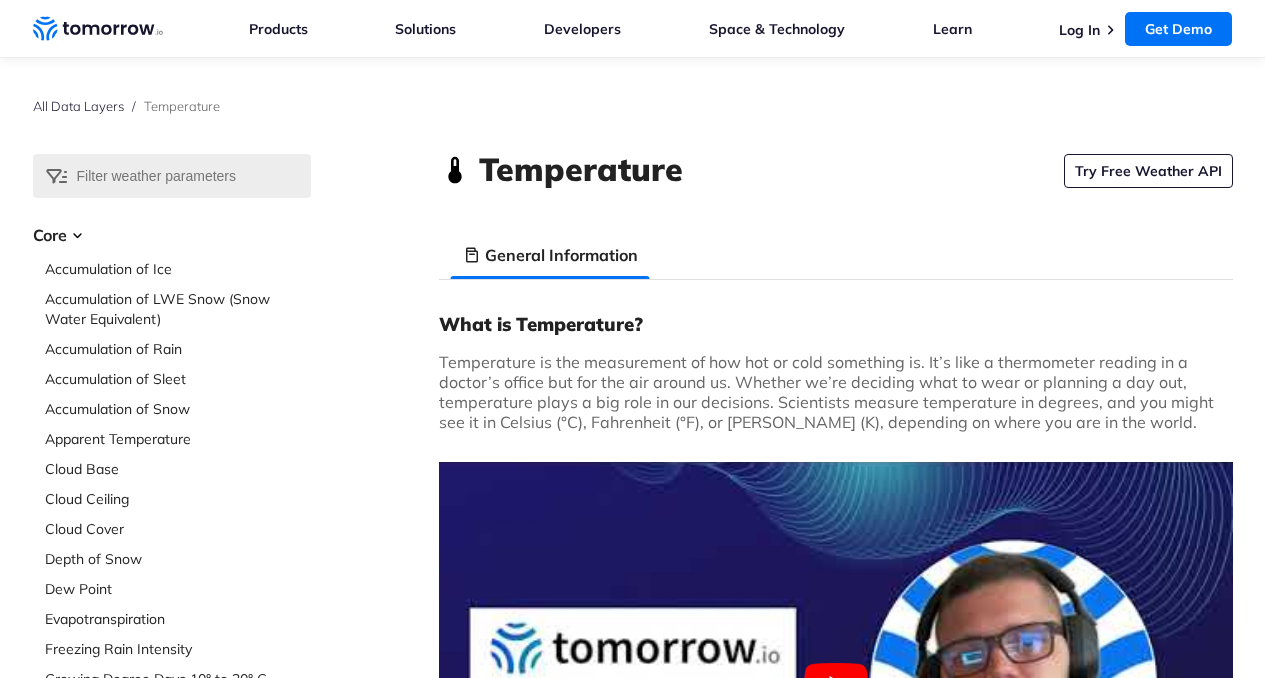 scroll, scrollTop: 0, scrollLeft: 0, axis: both 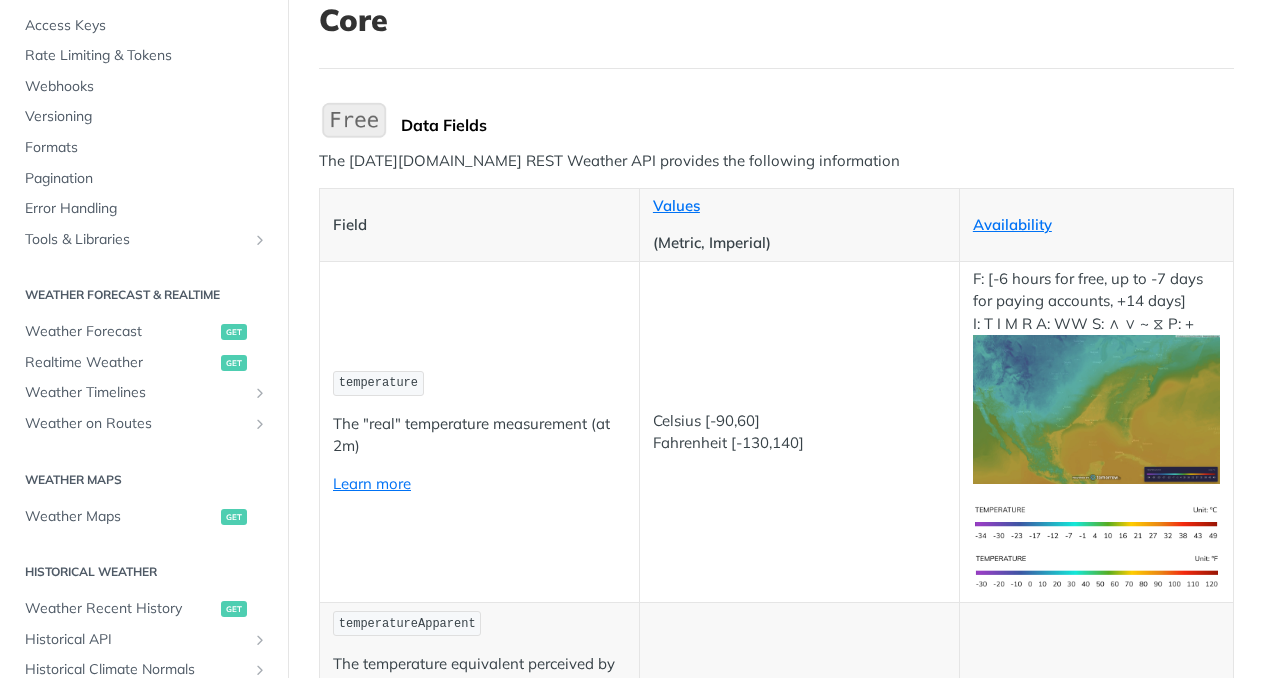 click on "temperature" at bounding box center [378, 383] 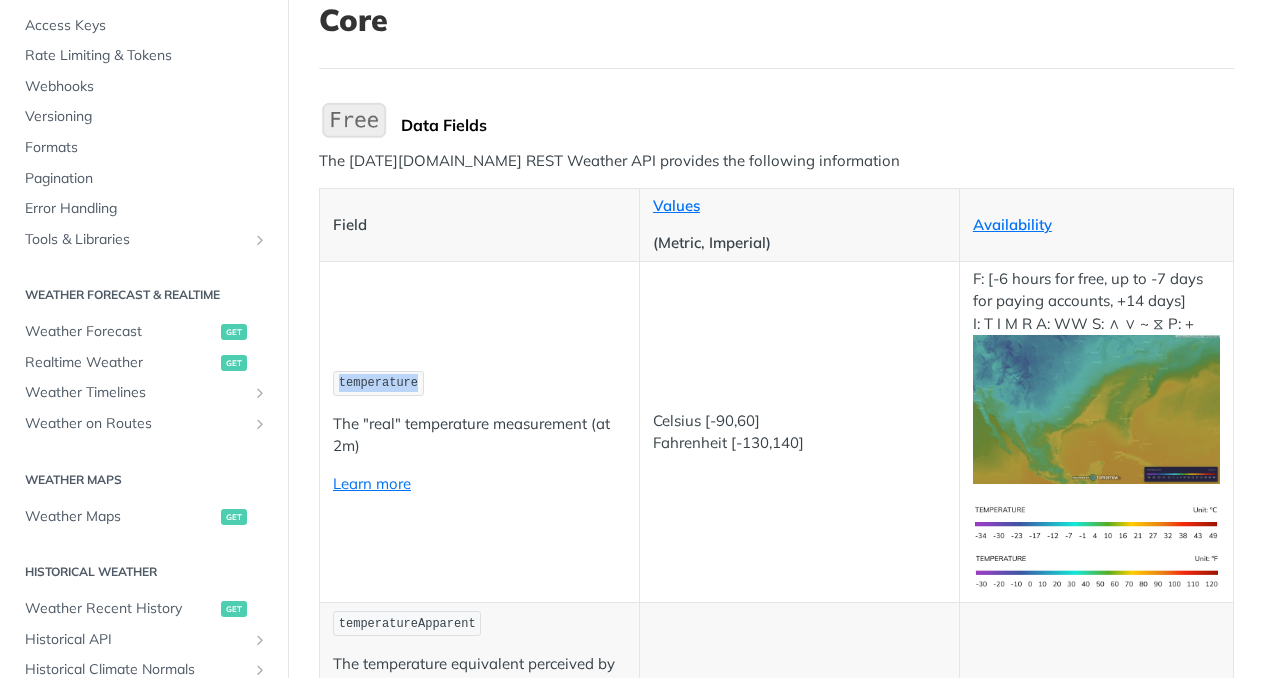 click on "temperature" at bounding box center [378, 383] 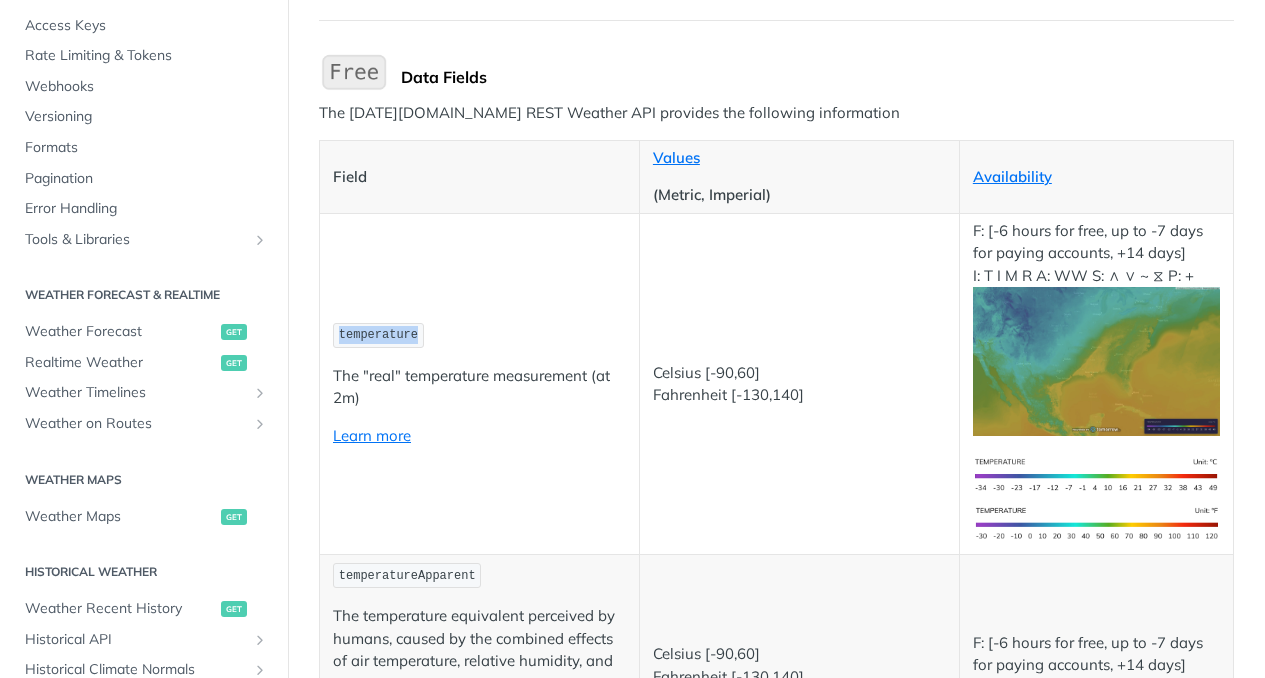 scroll, scrollTop: 201, scrollLeft: 0, axis: vertical 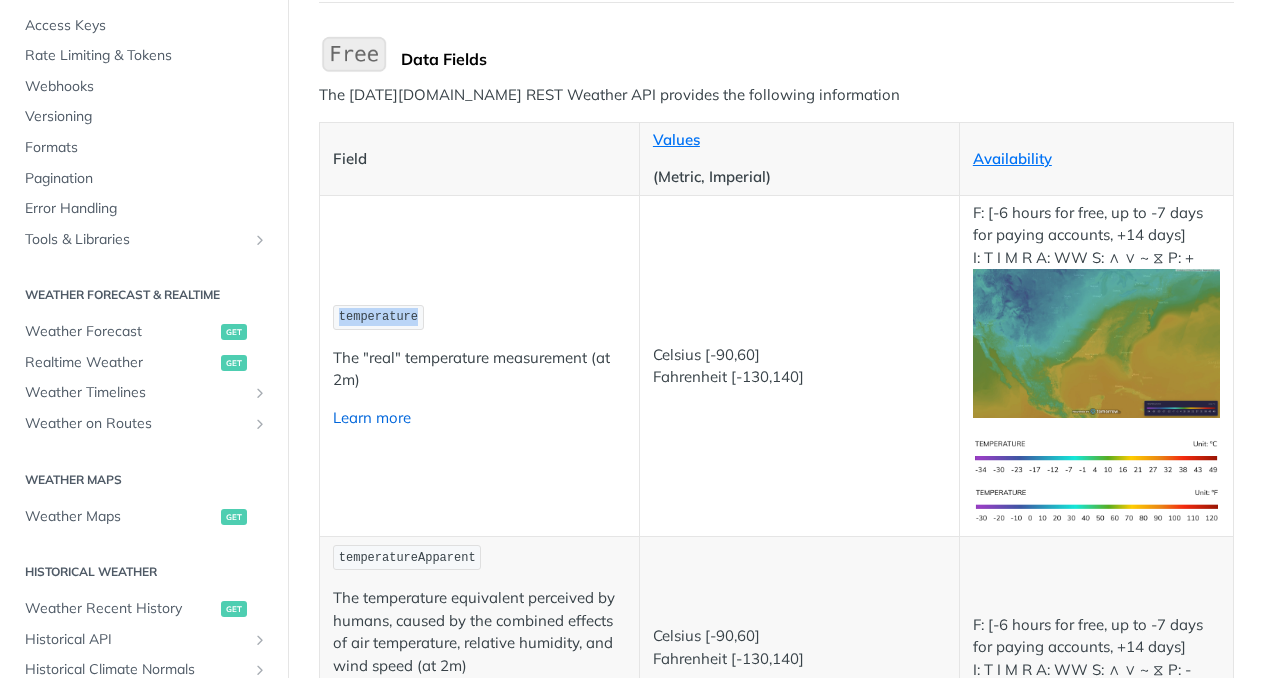click on "Learn more" at bounding box center [372, 417] 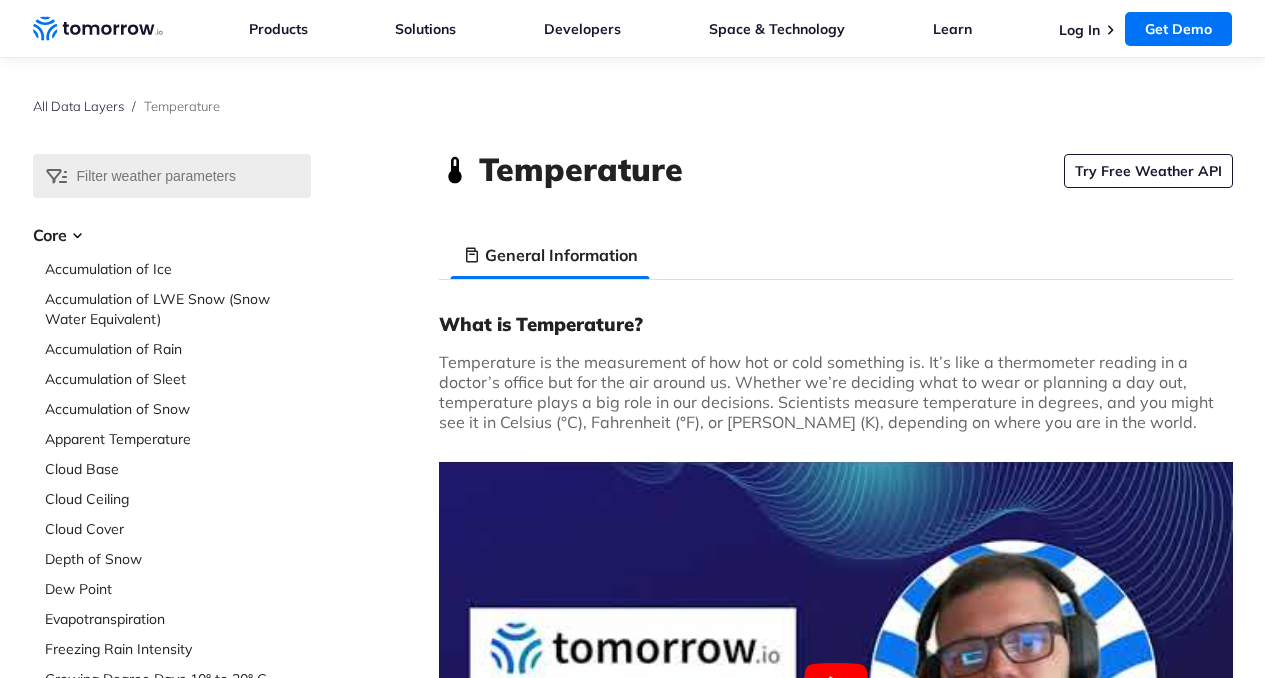 scroll, scrollTop: 4, scrollLeft: 0, axis: vertical 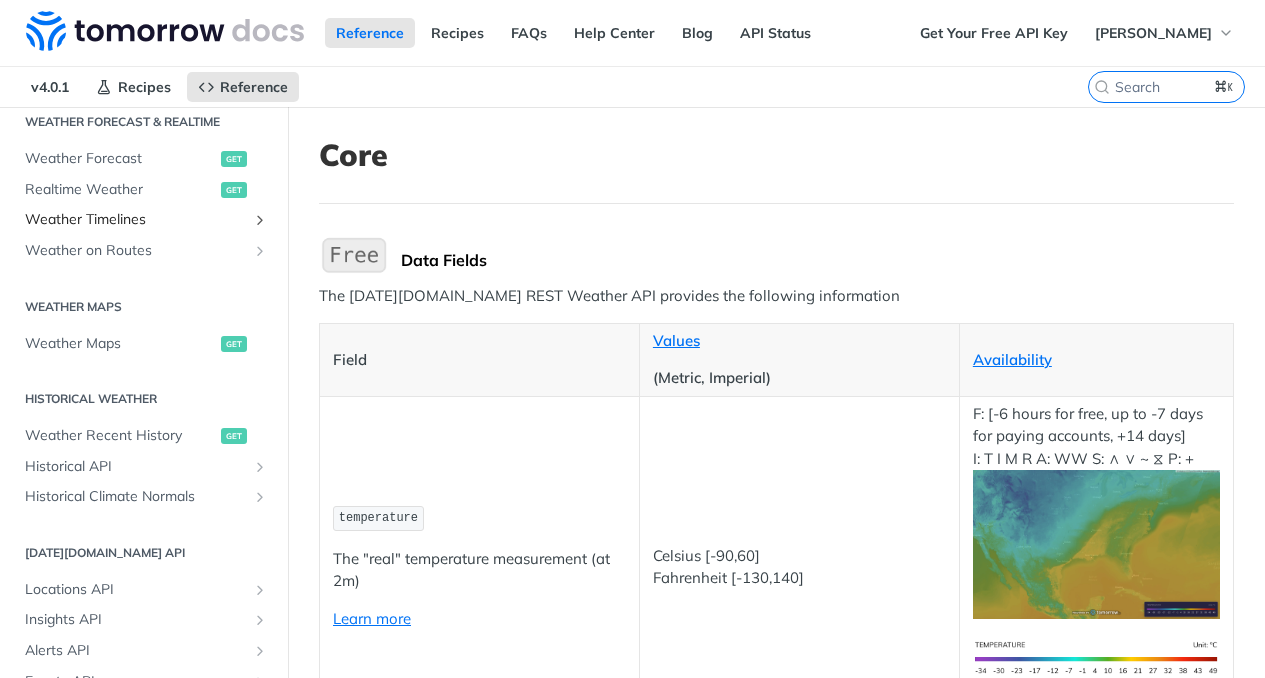 click on "Weather Timelines" at bounding box center [136, 220] 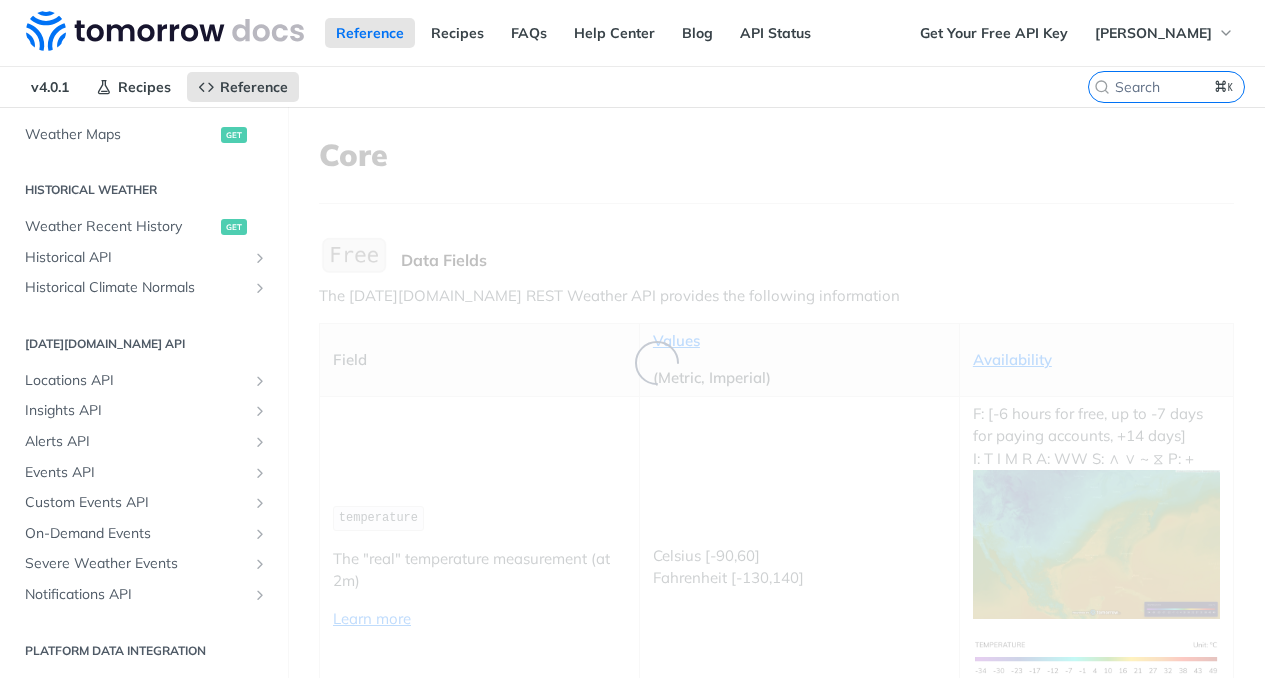 scroll, scrollTop: 441, scrollLeft: 0, axis: vertical 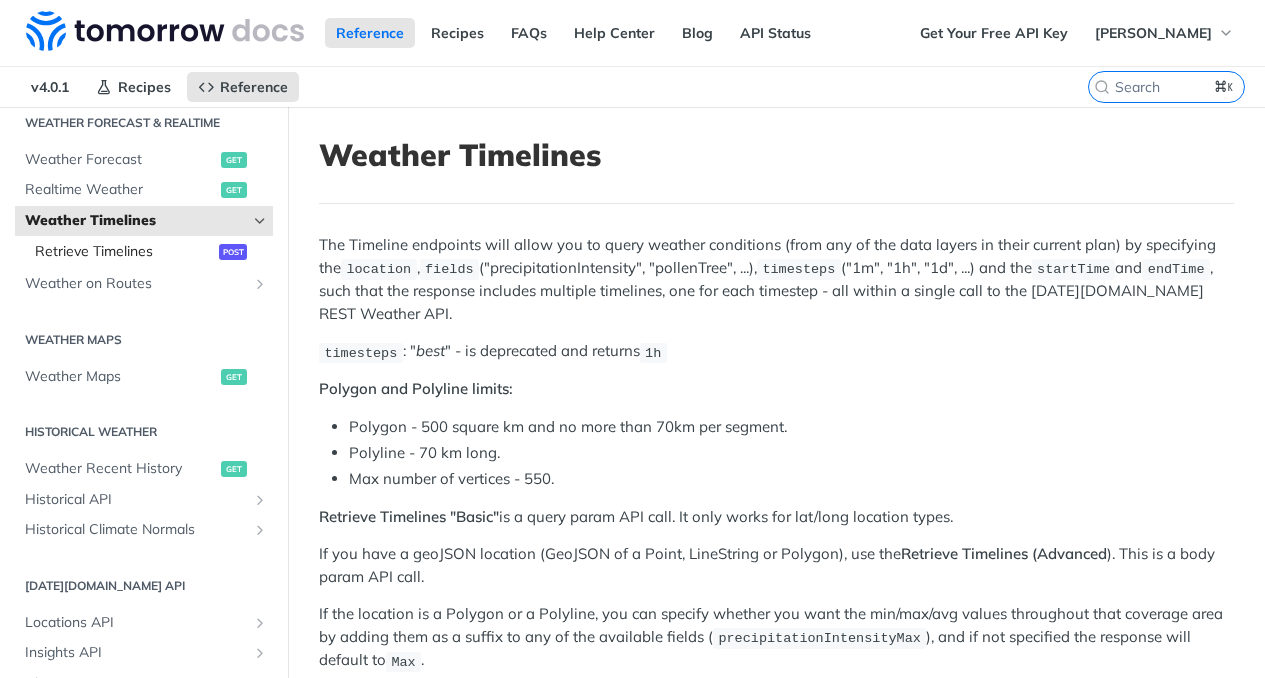click on "Retrieve Timelines" at bounding box center [124, 252] 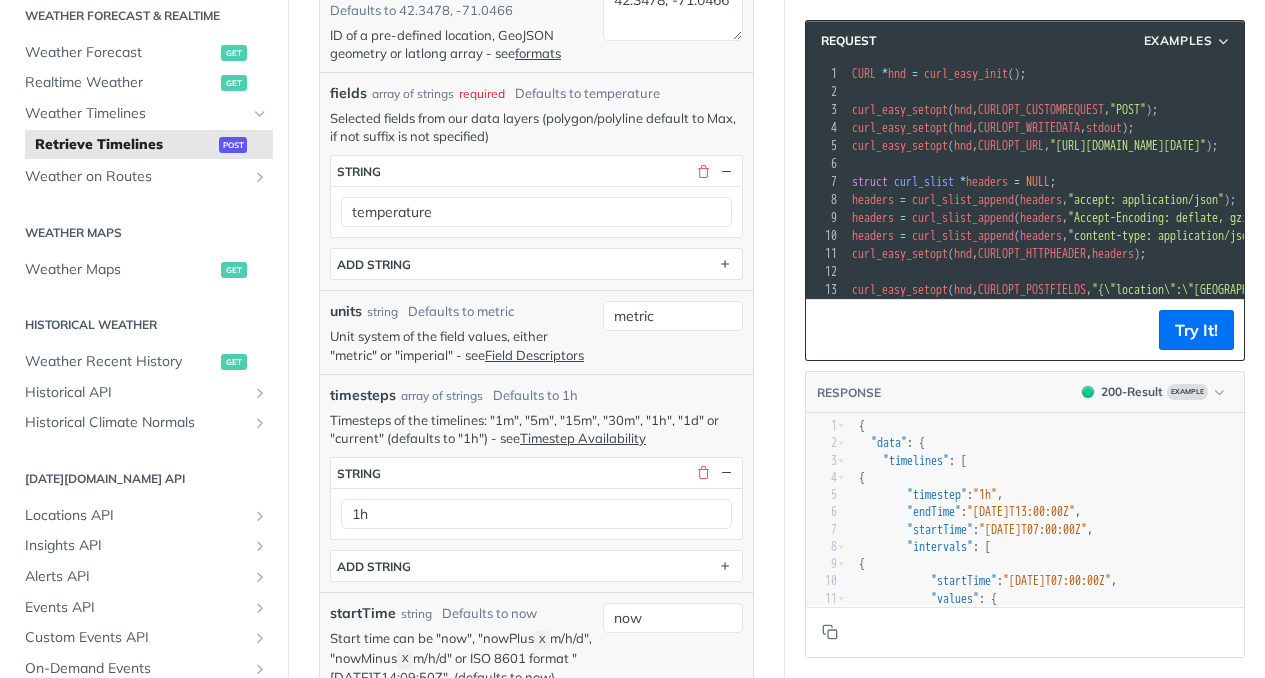 scroll, scrollTop: 516, scrollLeft: 0, axis: vertical 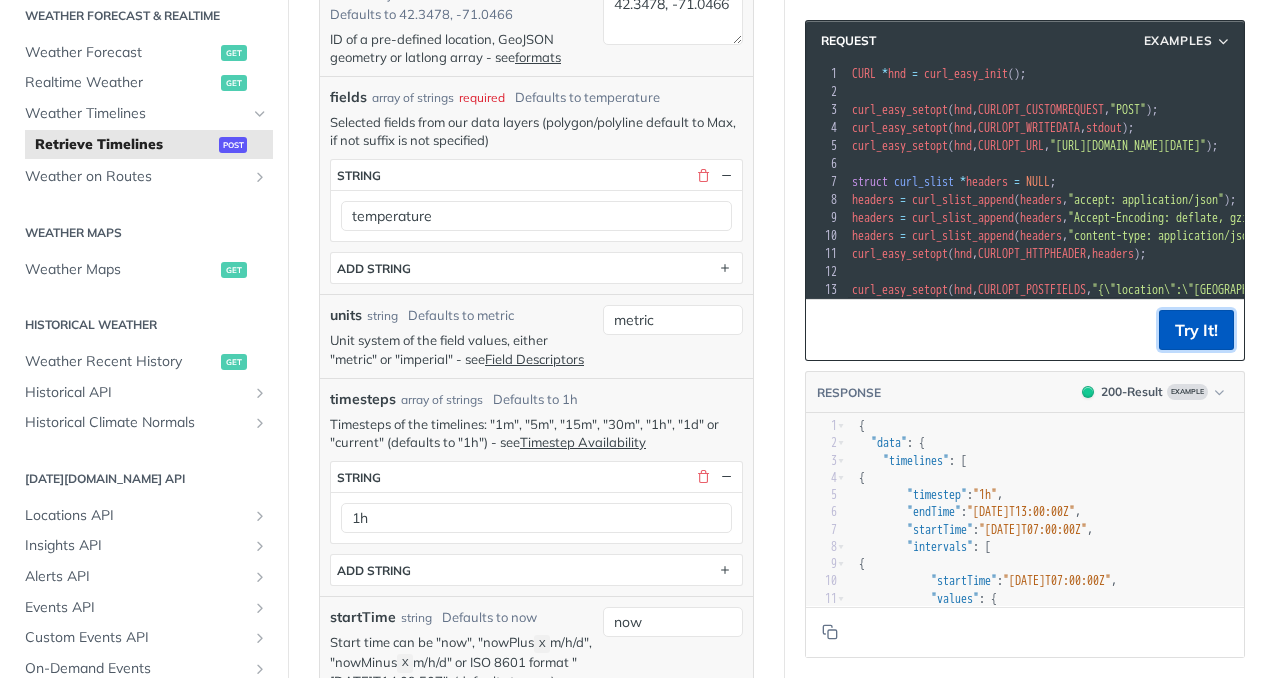 click on "Try It!" at bounding box center [1196, 330] 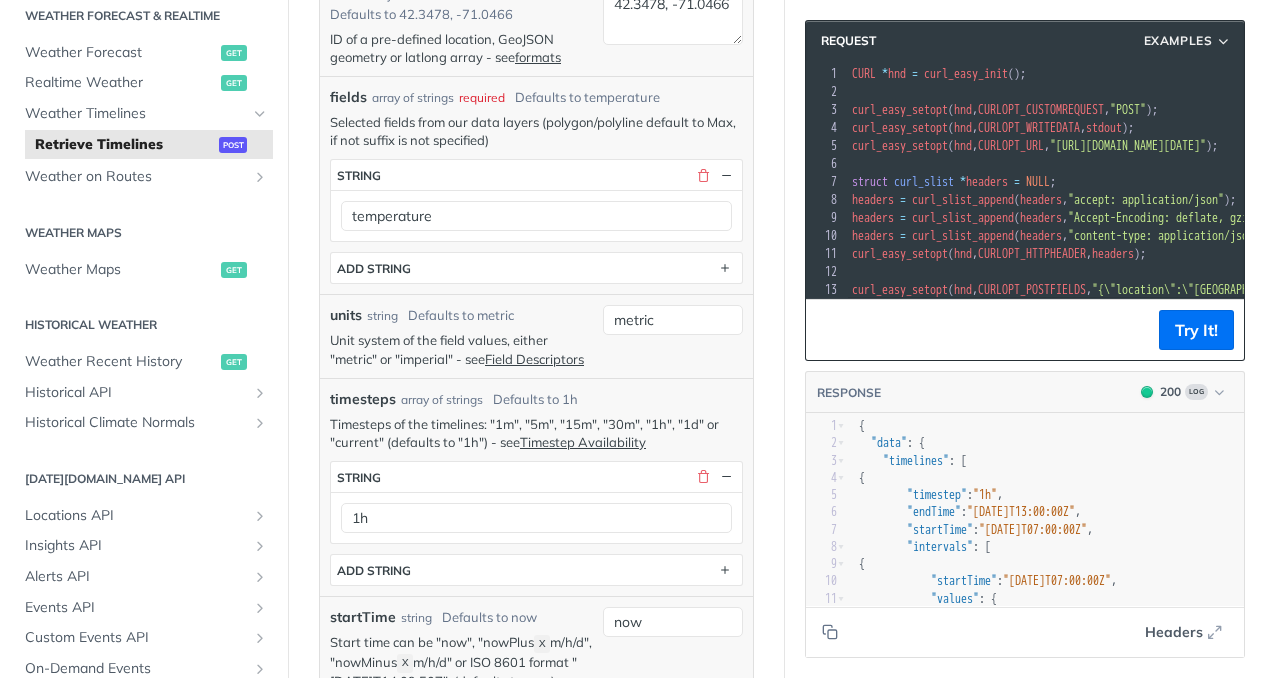 scroll, scrollTop: 0, scrollLeft: 0, axis: both 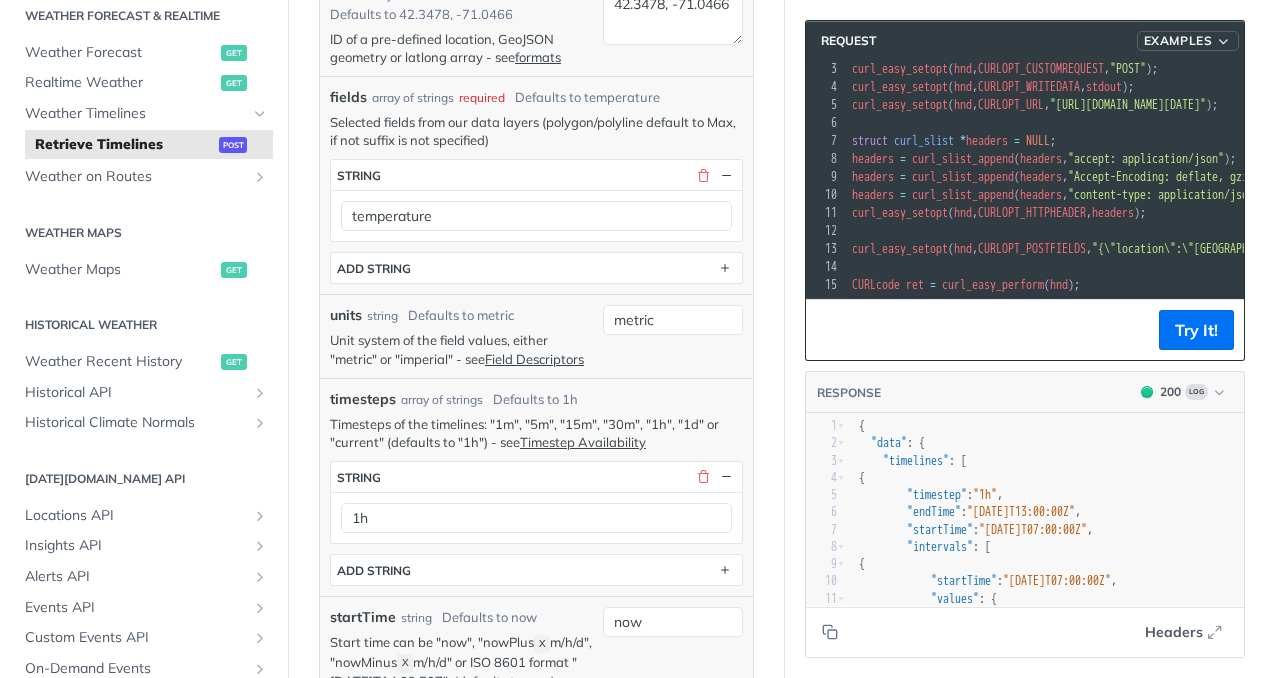 click on "Examples" at bounding box center (1178, 41) 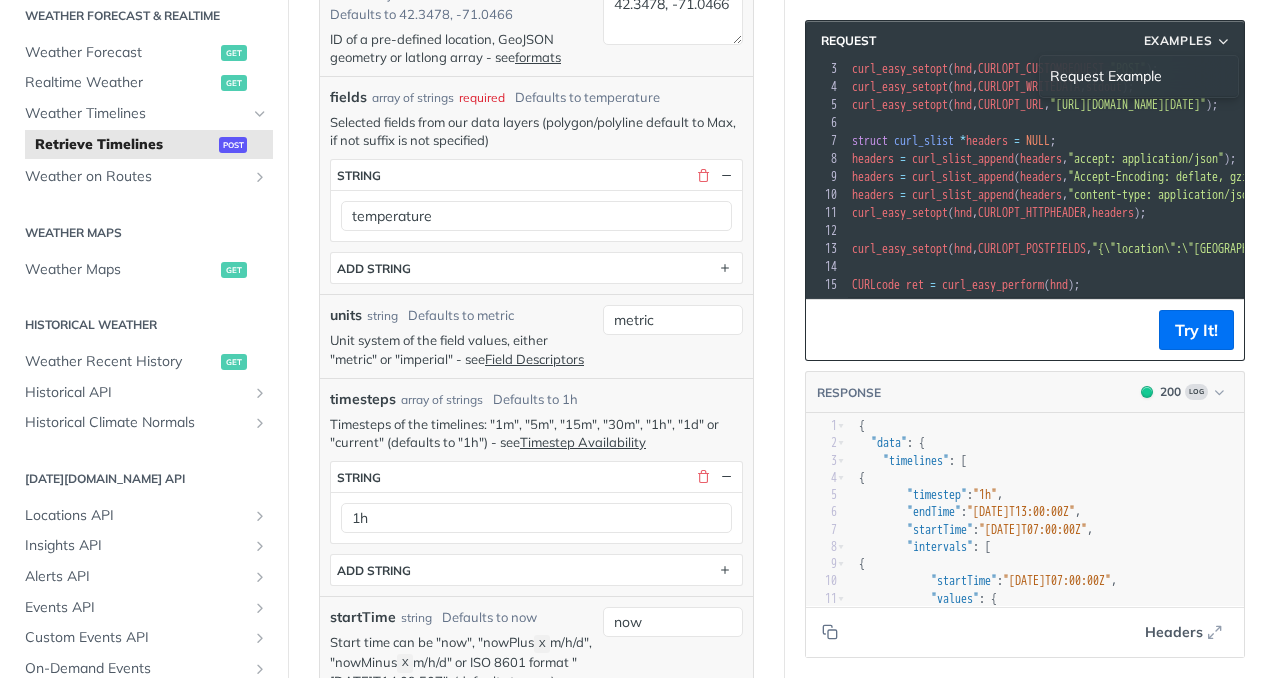 click on "Request Examples Request Example" at bounding box center (1025, 41) 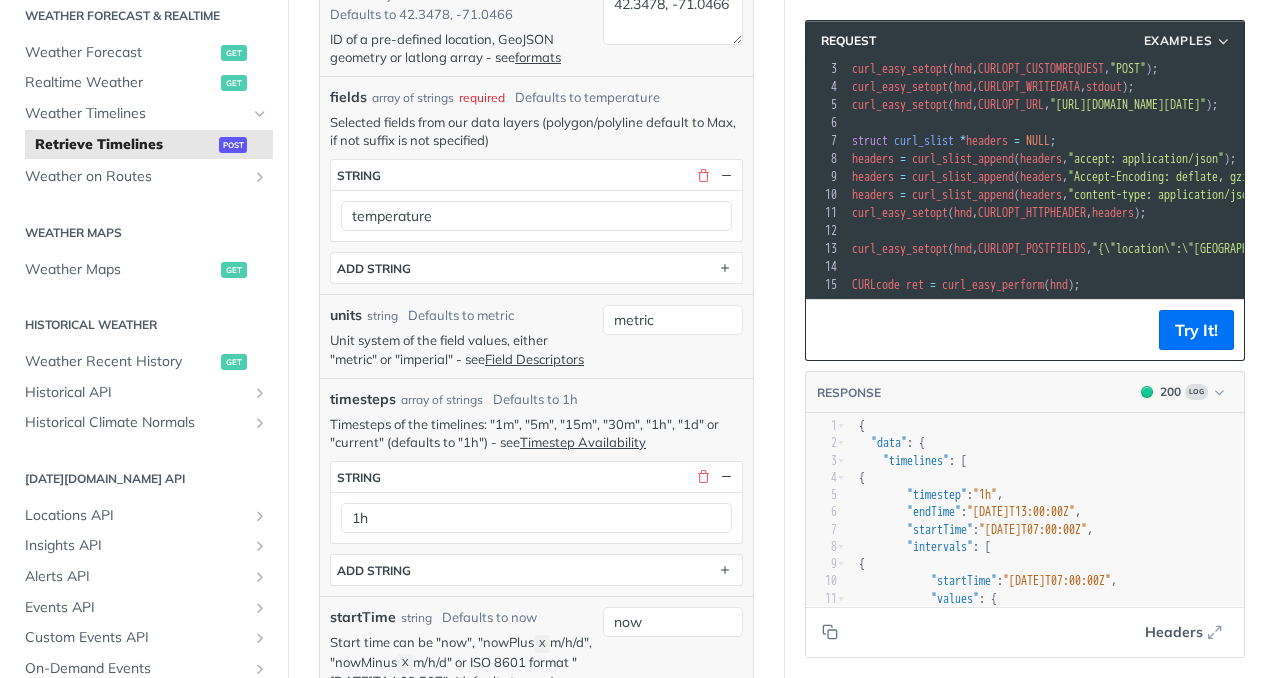 scroll, scrollTop: 38, scrollLeft: 0, axis: vertical 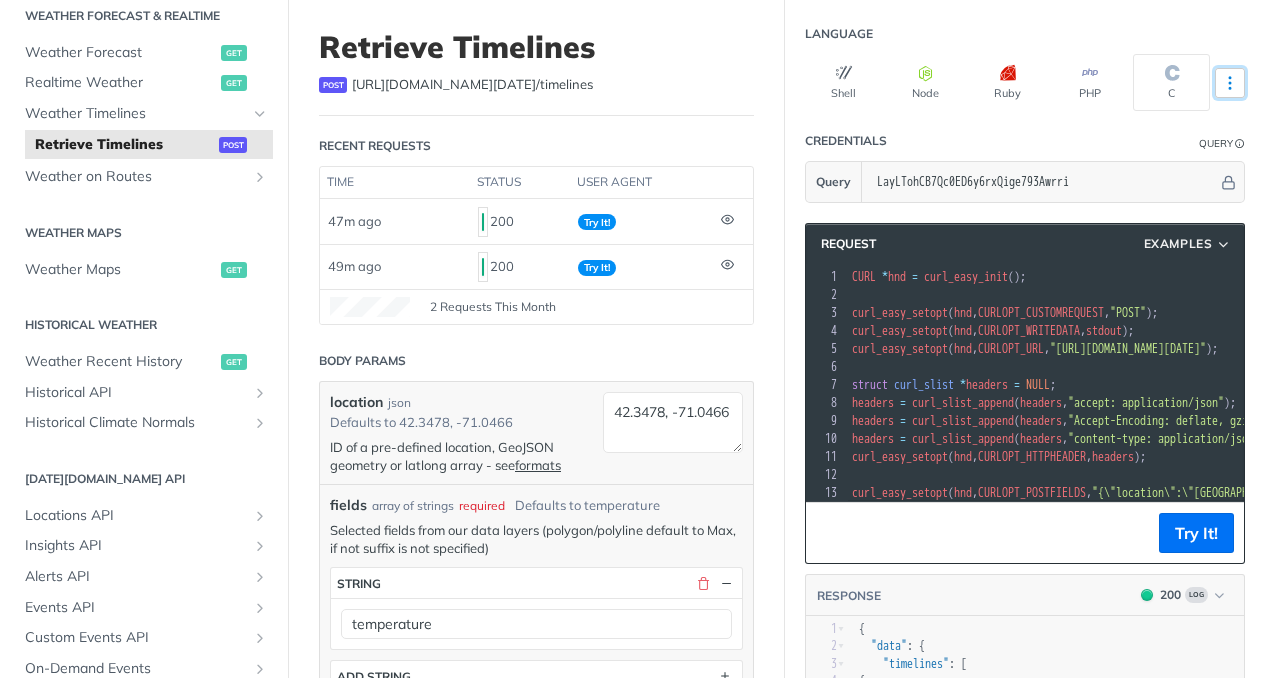 click at bounding box center [1230, 83] 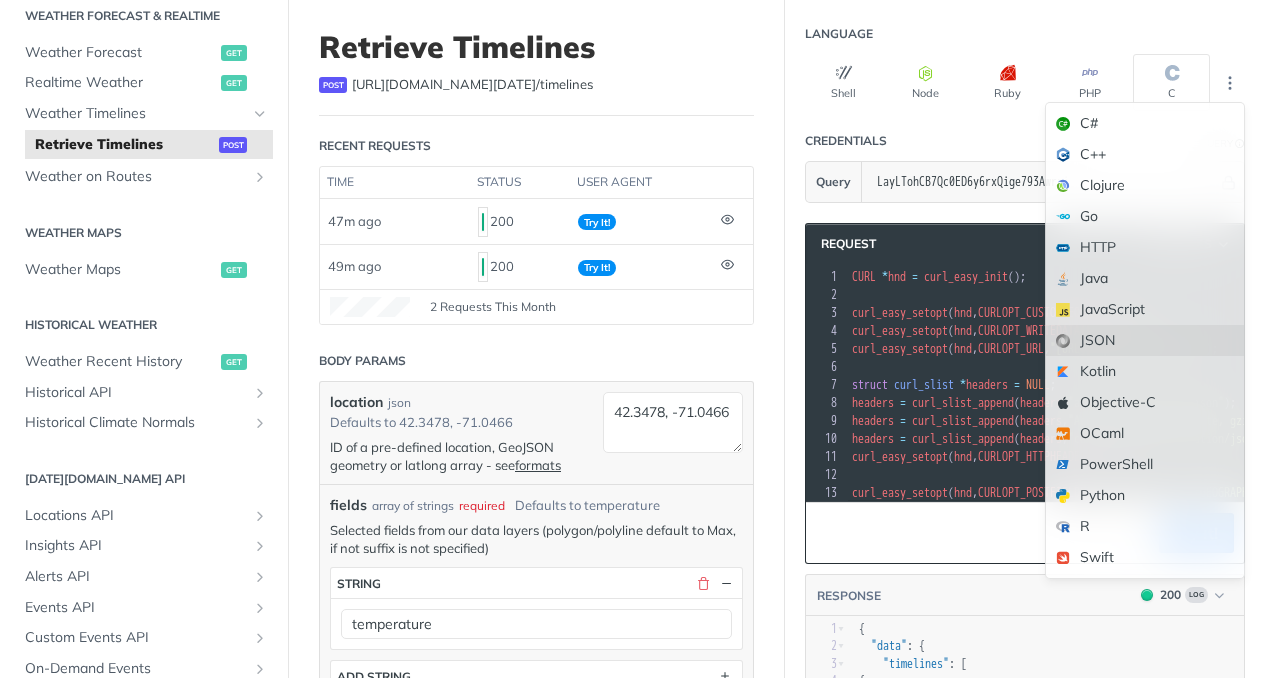 click on "JSON" at bounding box center [1145, 340] 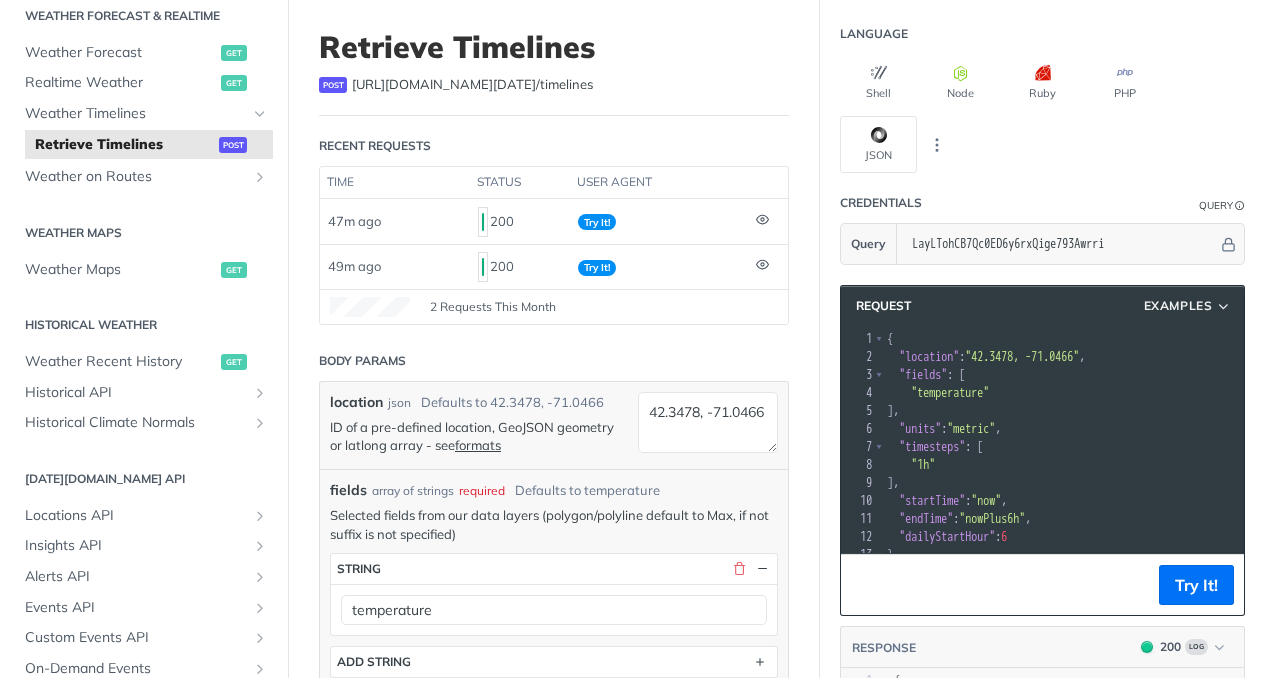 scroll, scrollTop: 5, scrollLeft: 0, axis: vertical 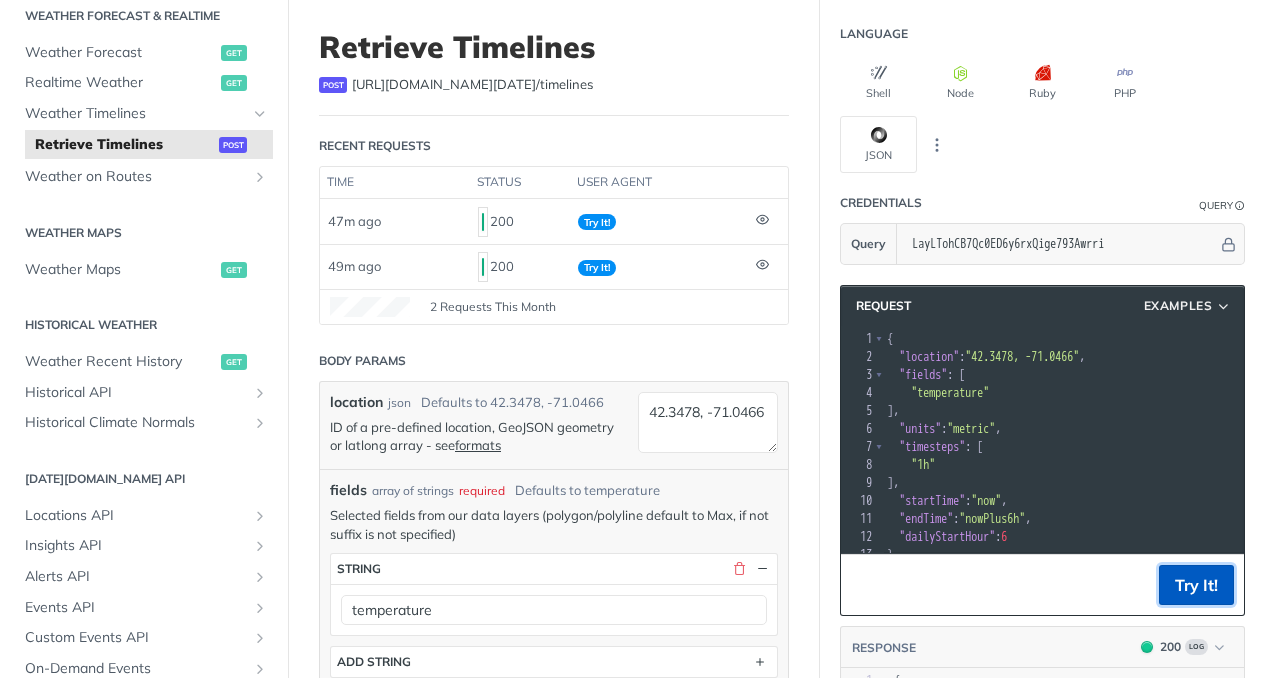 click on "Try It!" at bounding box center (1196, 585) 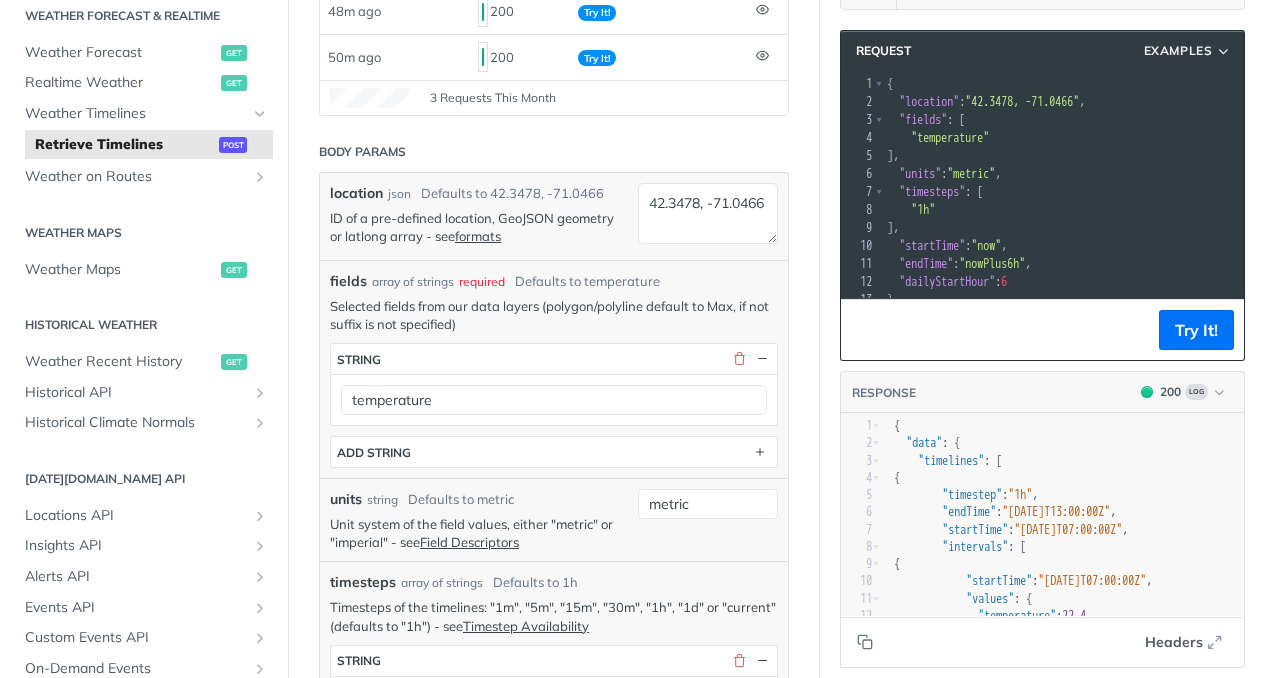 scroll, scrollTop: 368, scrollLeft: 0, axis: vertical 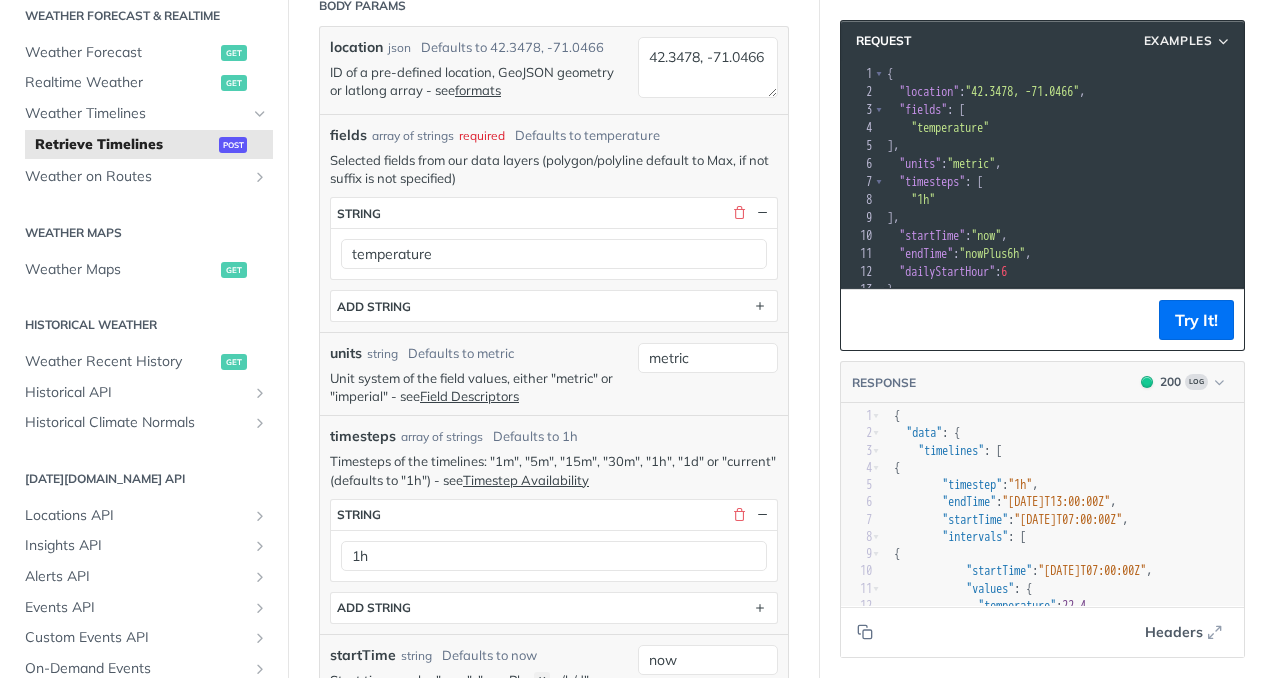 drag, startPoint x: 1269, startPoint y: 255, endPoint x: 1278, endPoint y: 151, distance: 104.388695 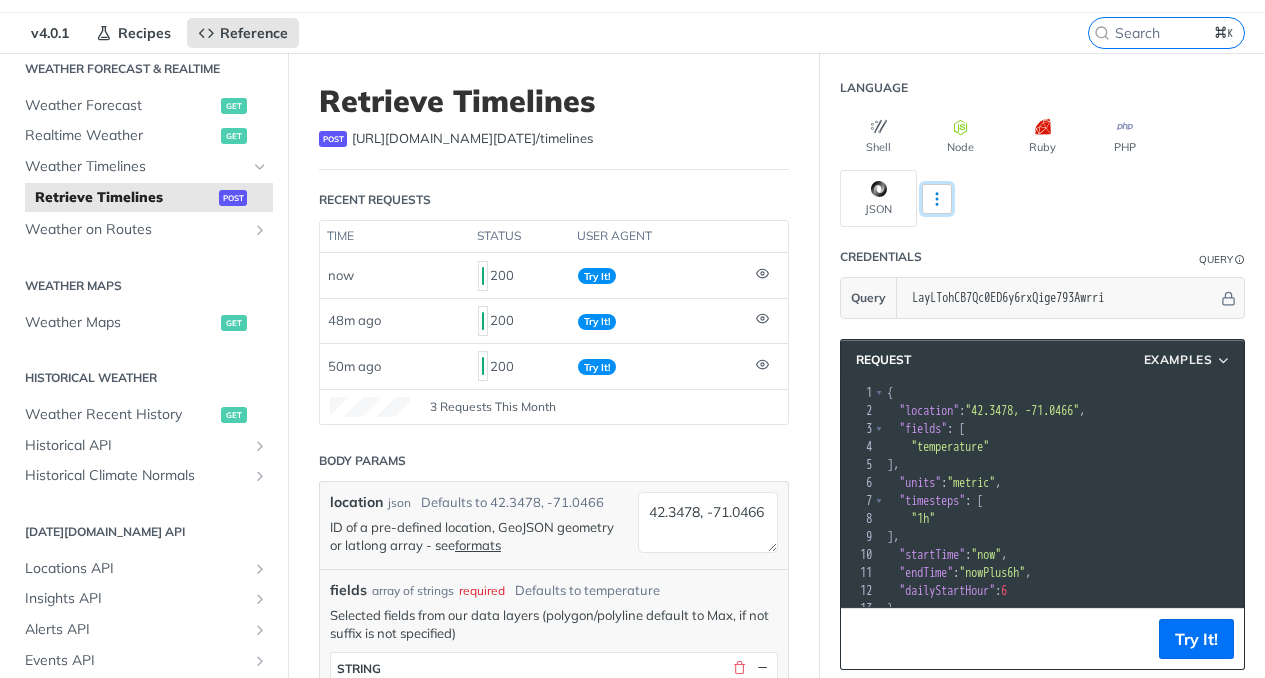 click at bounding box center (937, 199) 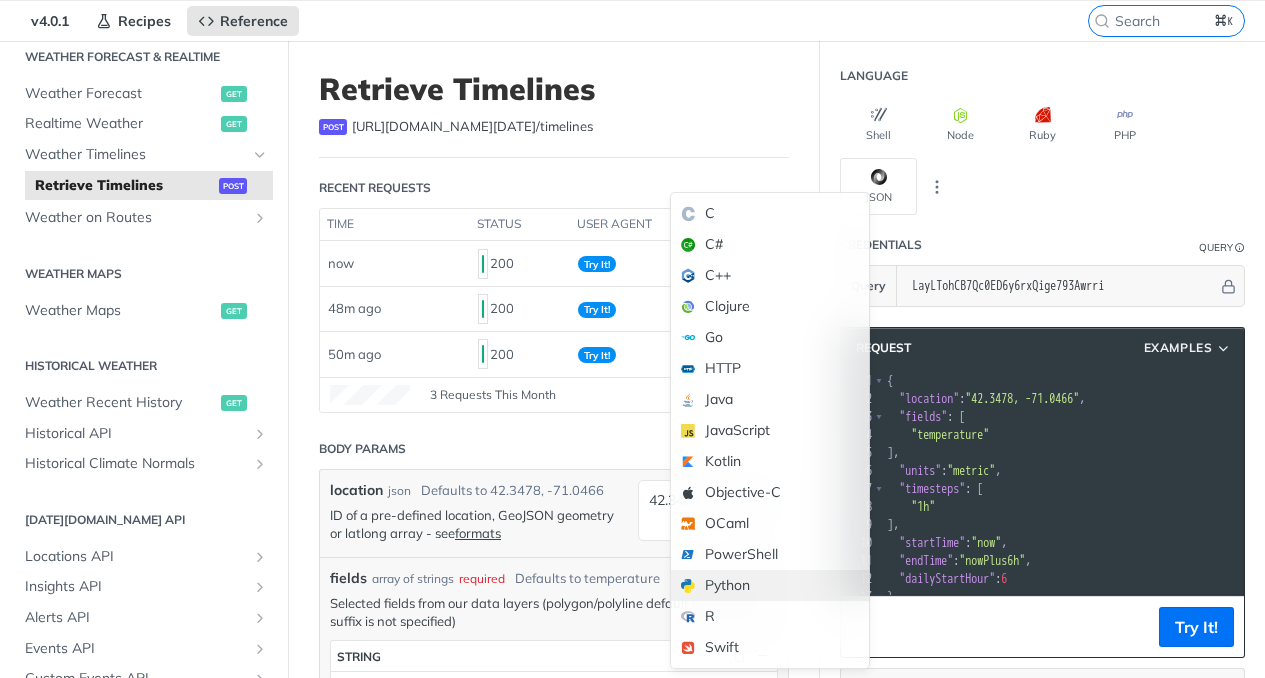 click on "Python" at bounding box center (770, 585) 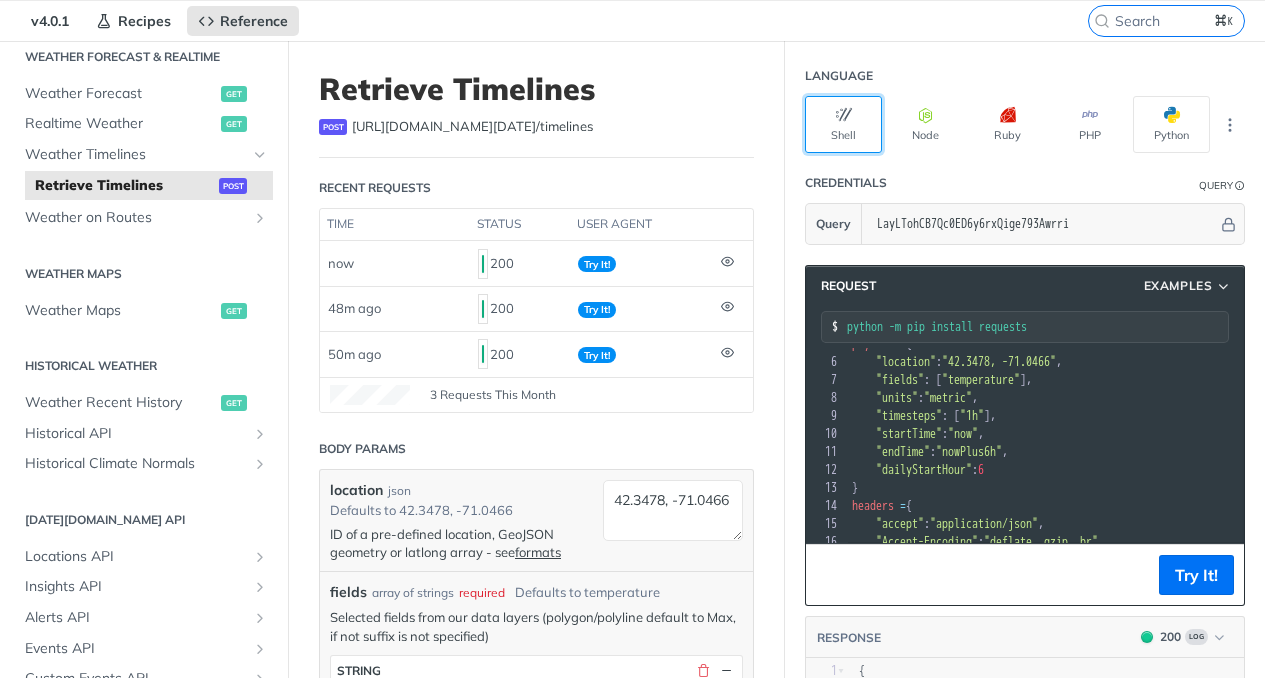 click on "Shell" at bounding box center [843, 124] 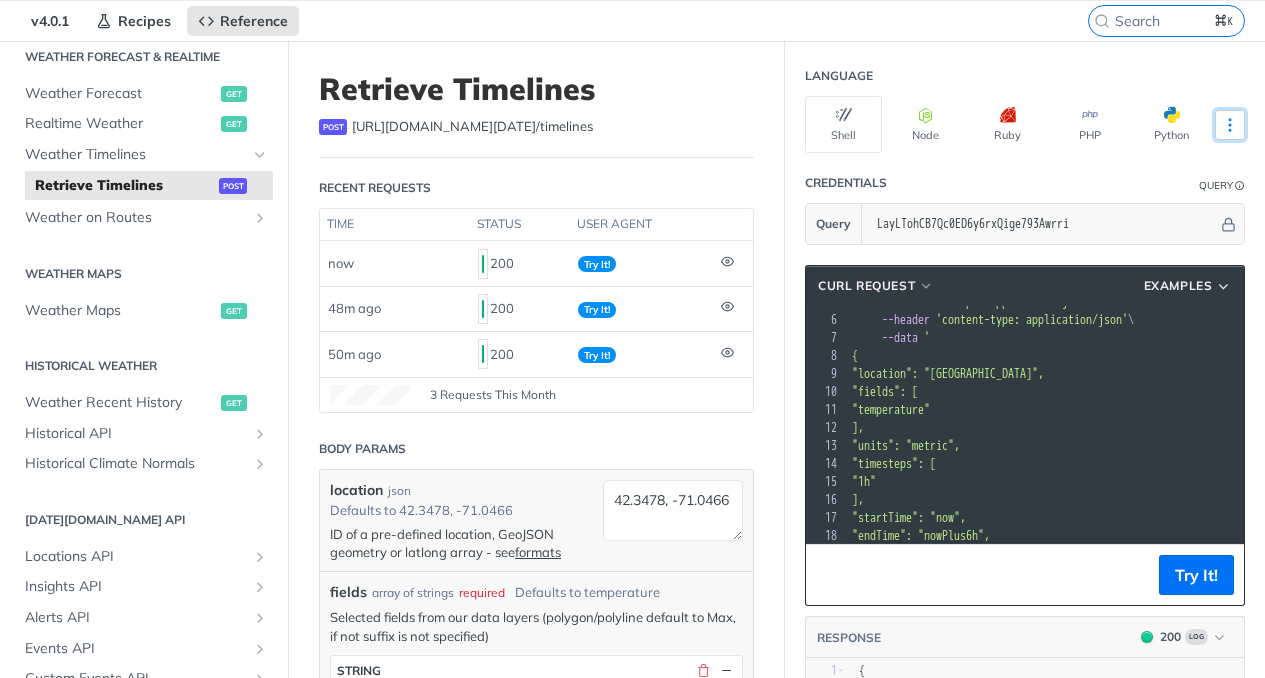 click at bounding box center (1230, 125) 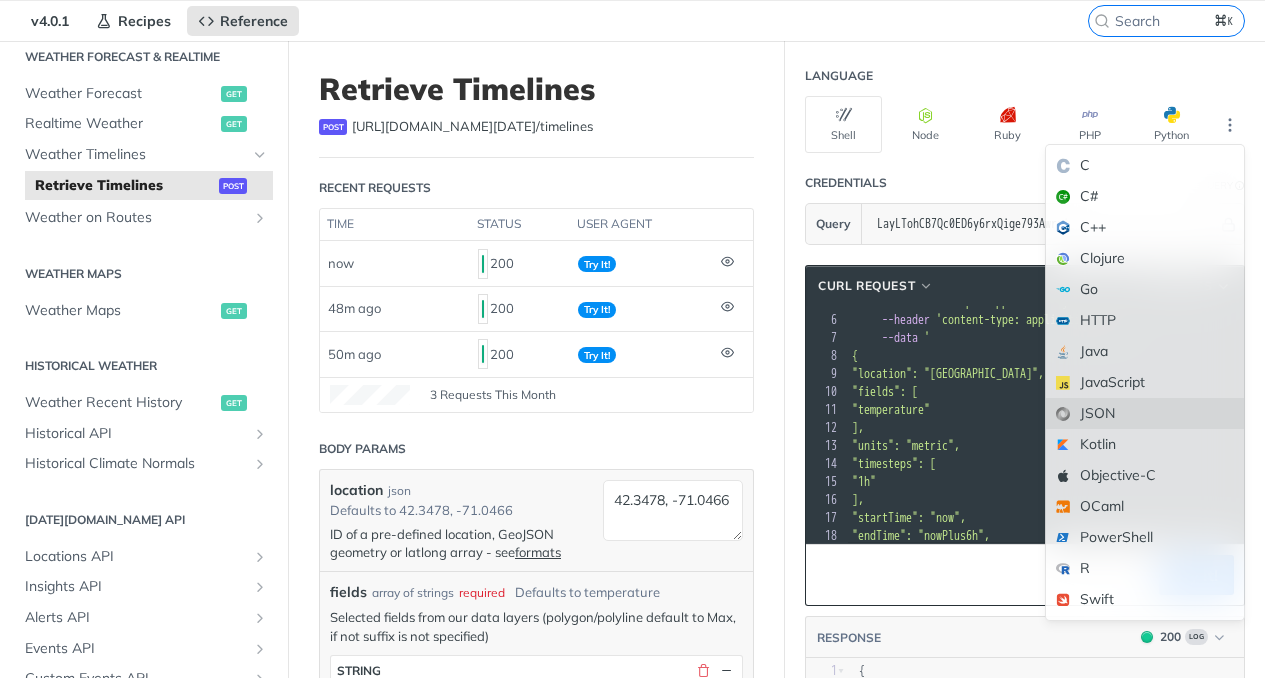 click on "JSON" at bounding box center [1145, 413] 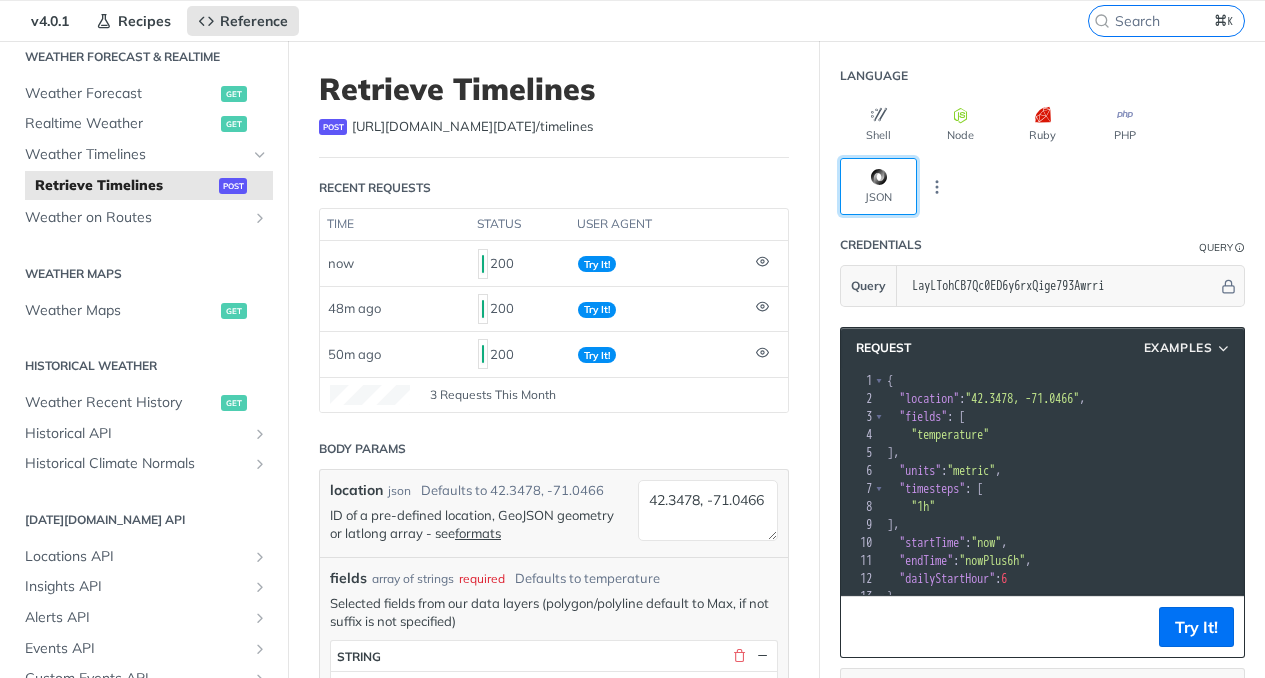 click on "JSON" at bounding box center [878, 186] 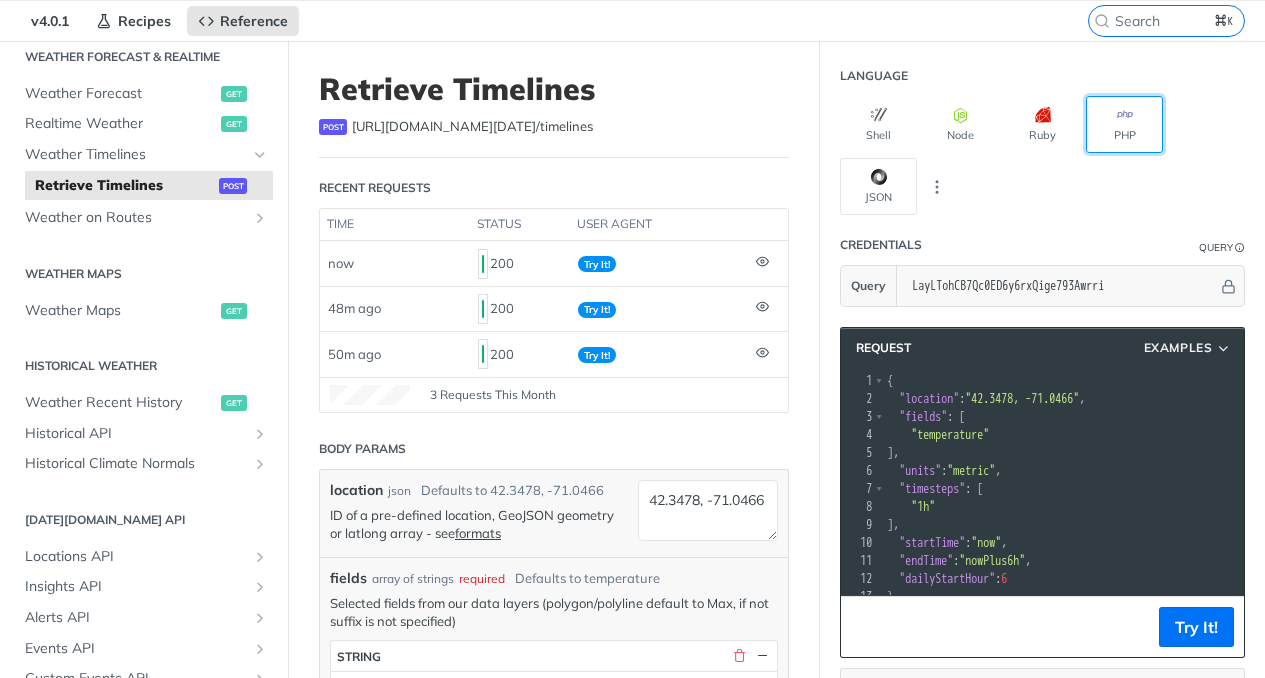 click on "PHP" at bounding box center (1124, 124) 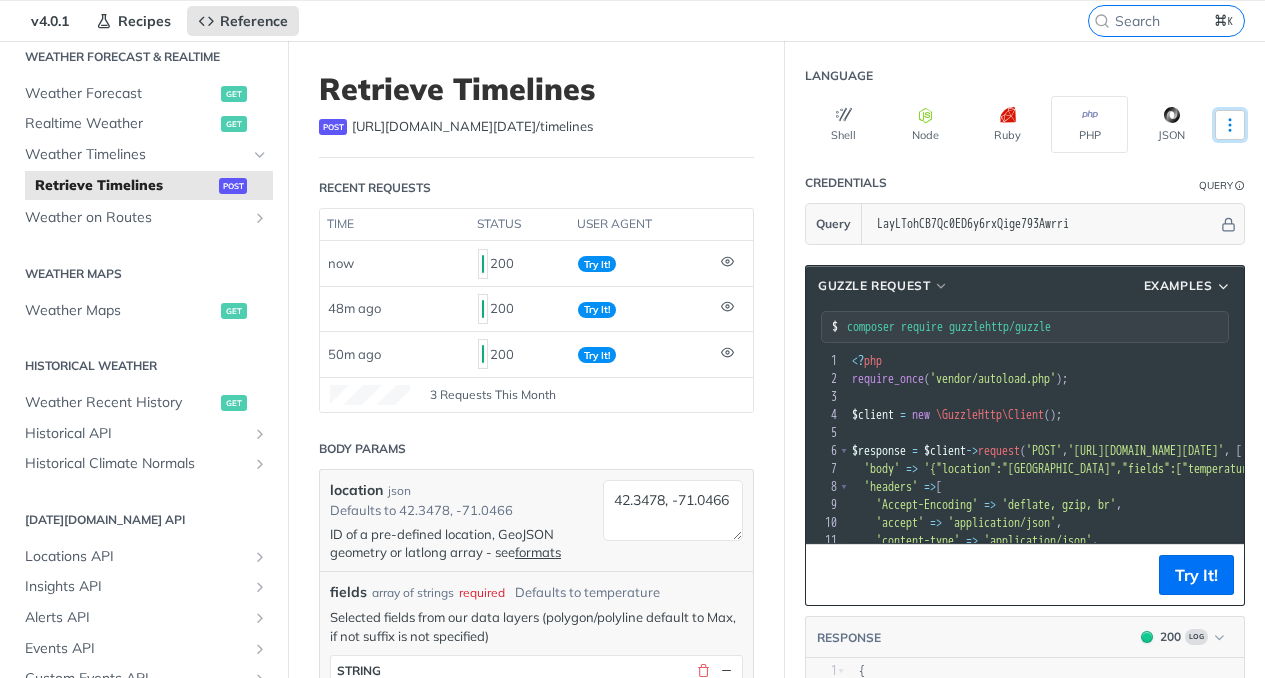 click 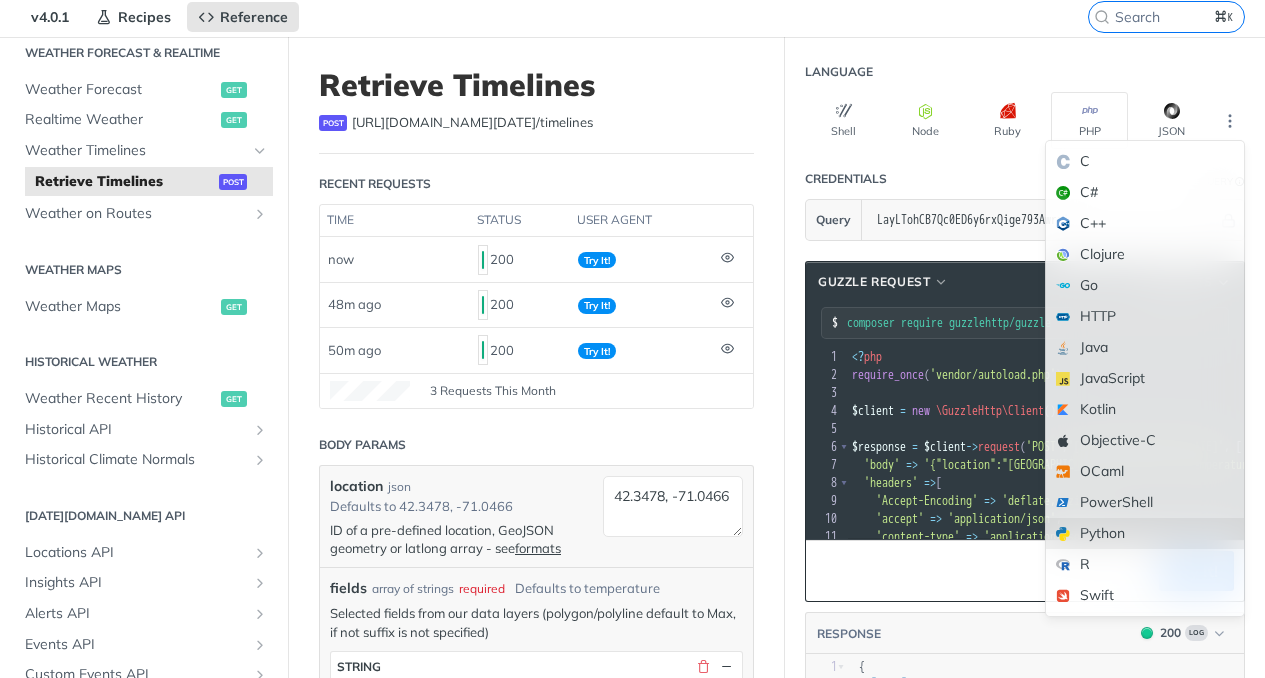 click on "Python" at bounding box center [1145, 533] 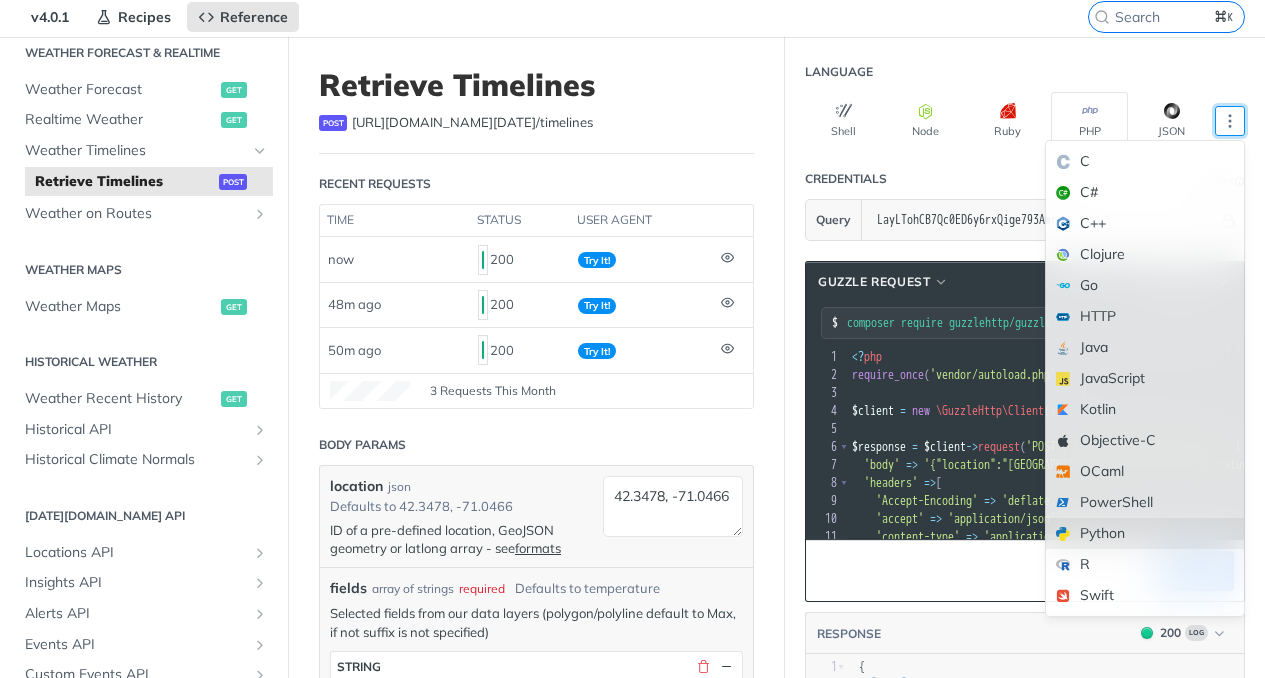 type on "python -m pip install requests" 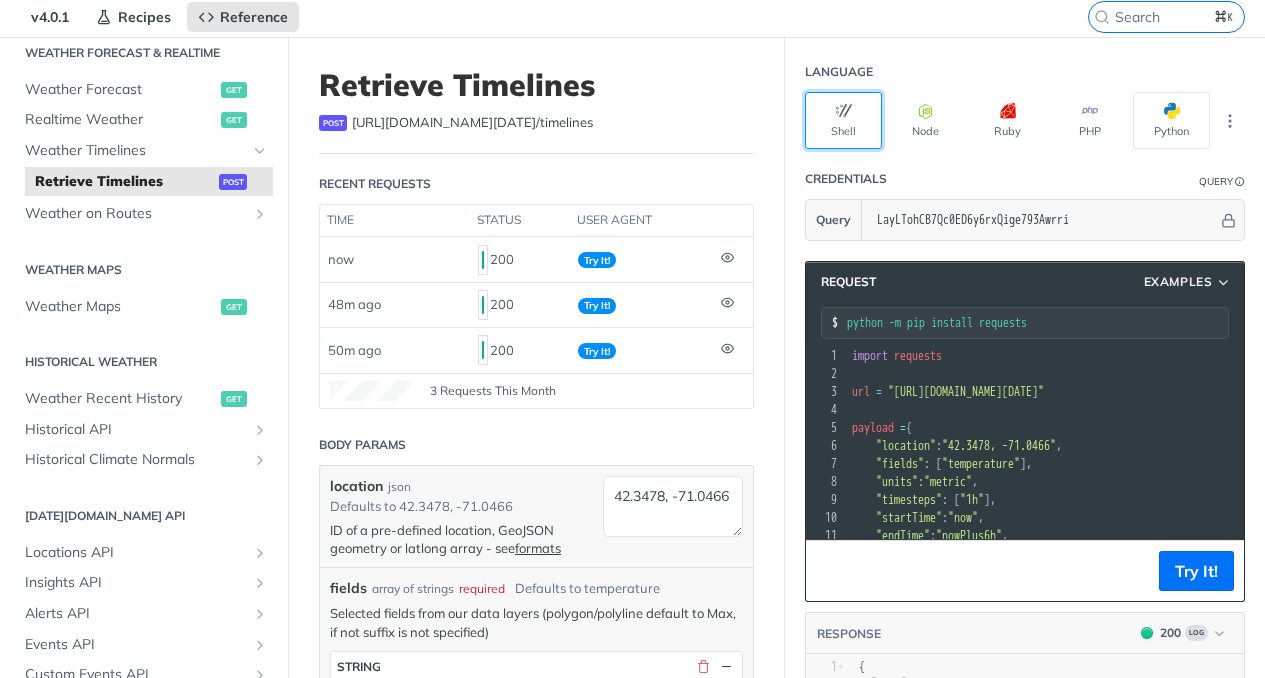 click on "Shell" at bounding box center [843, 120] 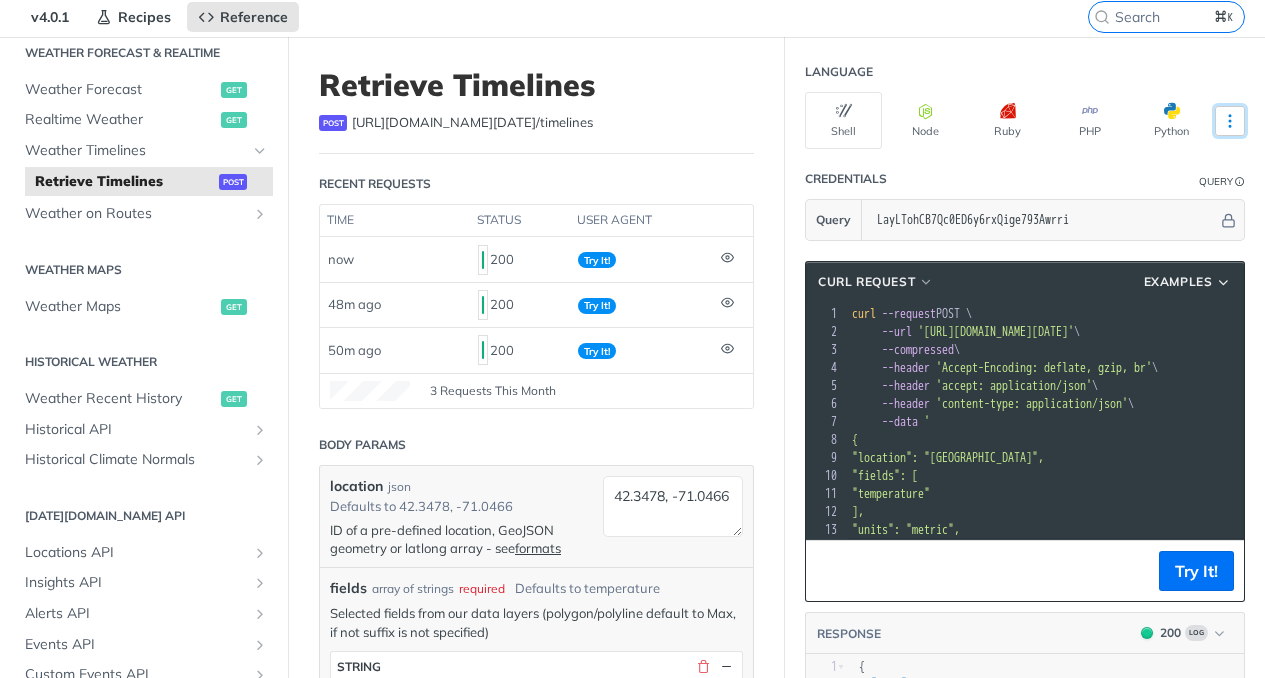 click at bounding box center [1230, 121] 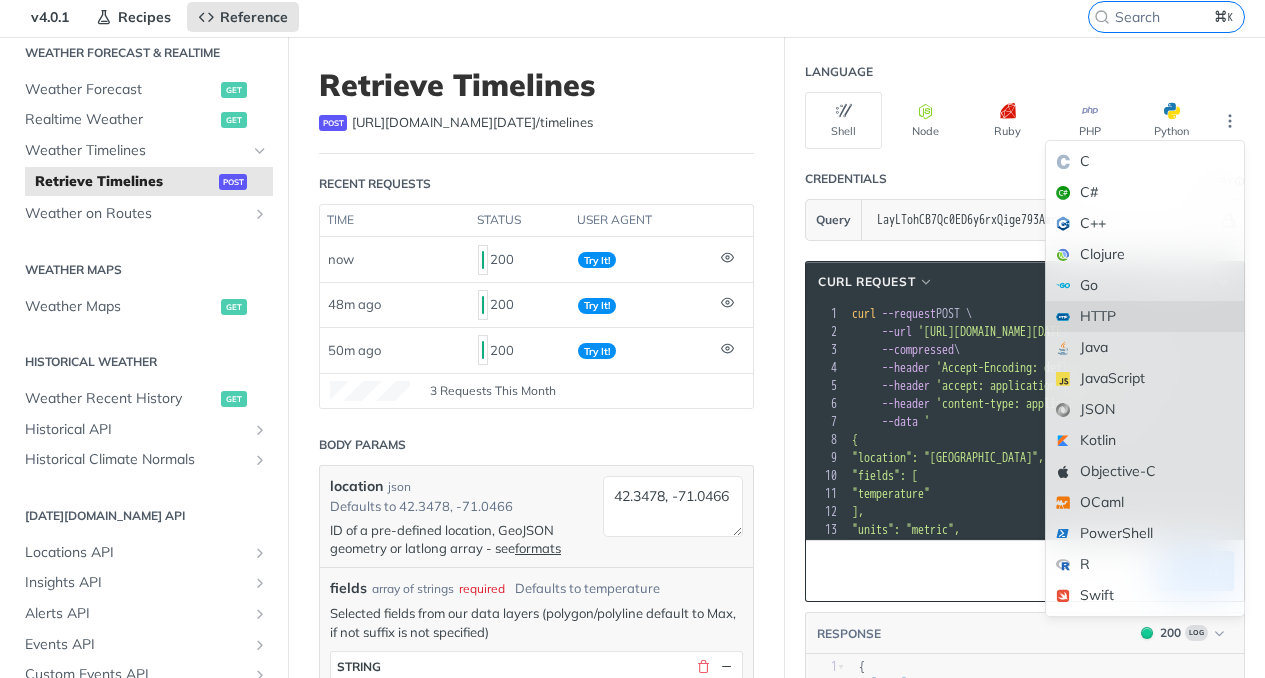 click on "HTTP" at bounding box center [1145, 316] 